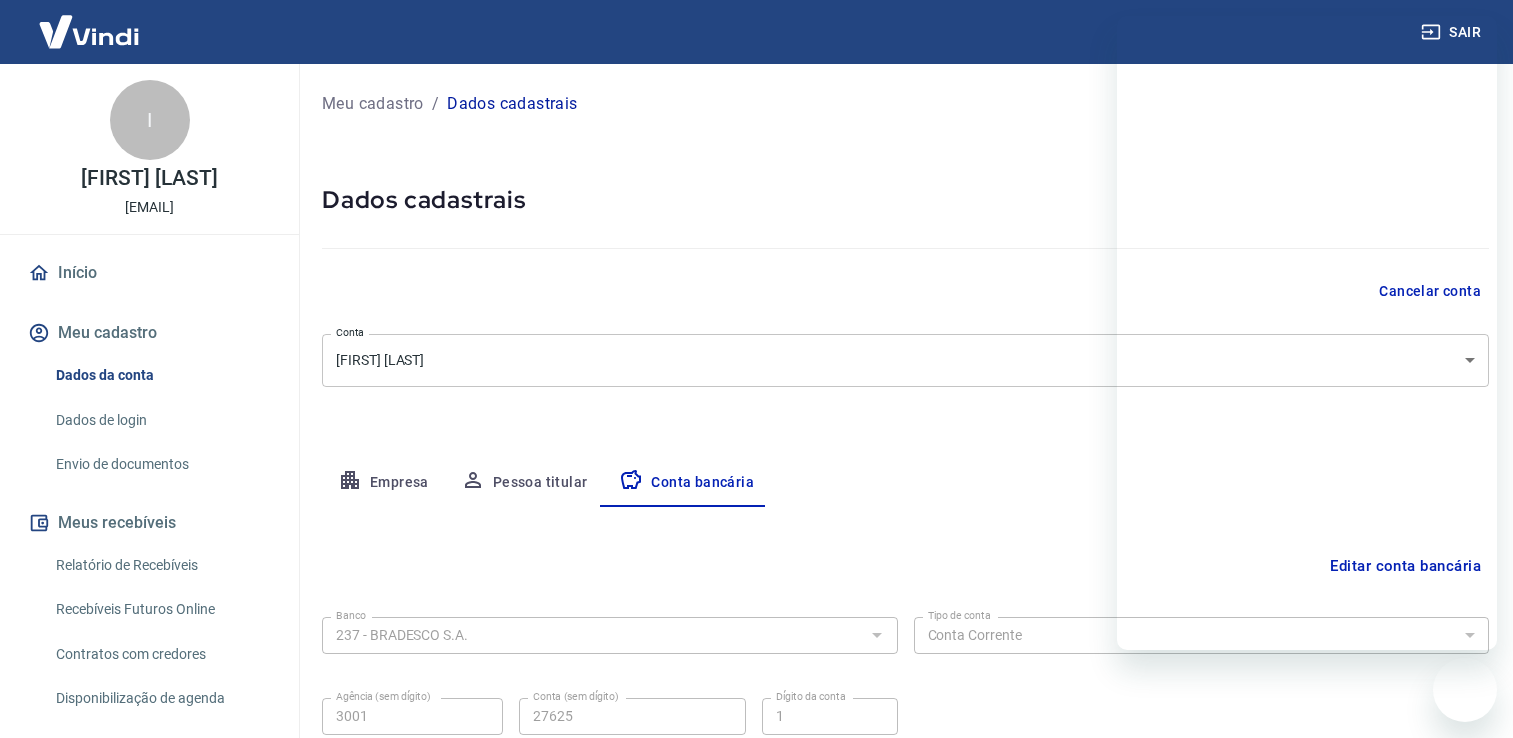 select on "1" 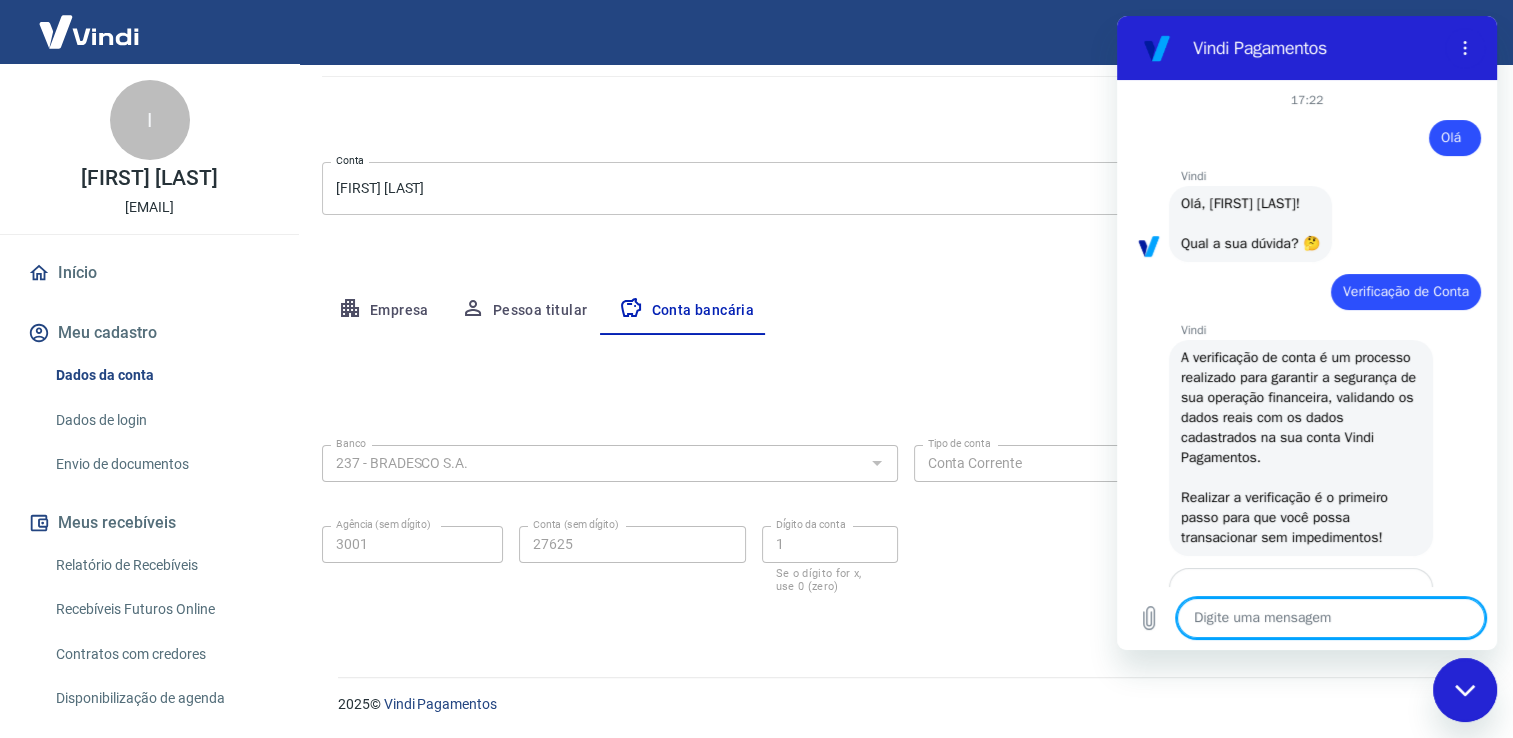 scroll, scrollTop: 0, scrollLeft: 0, axis: both 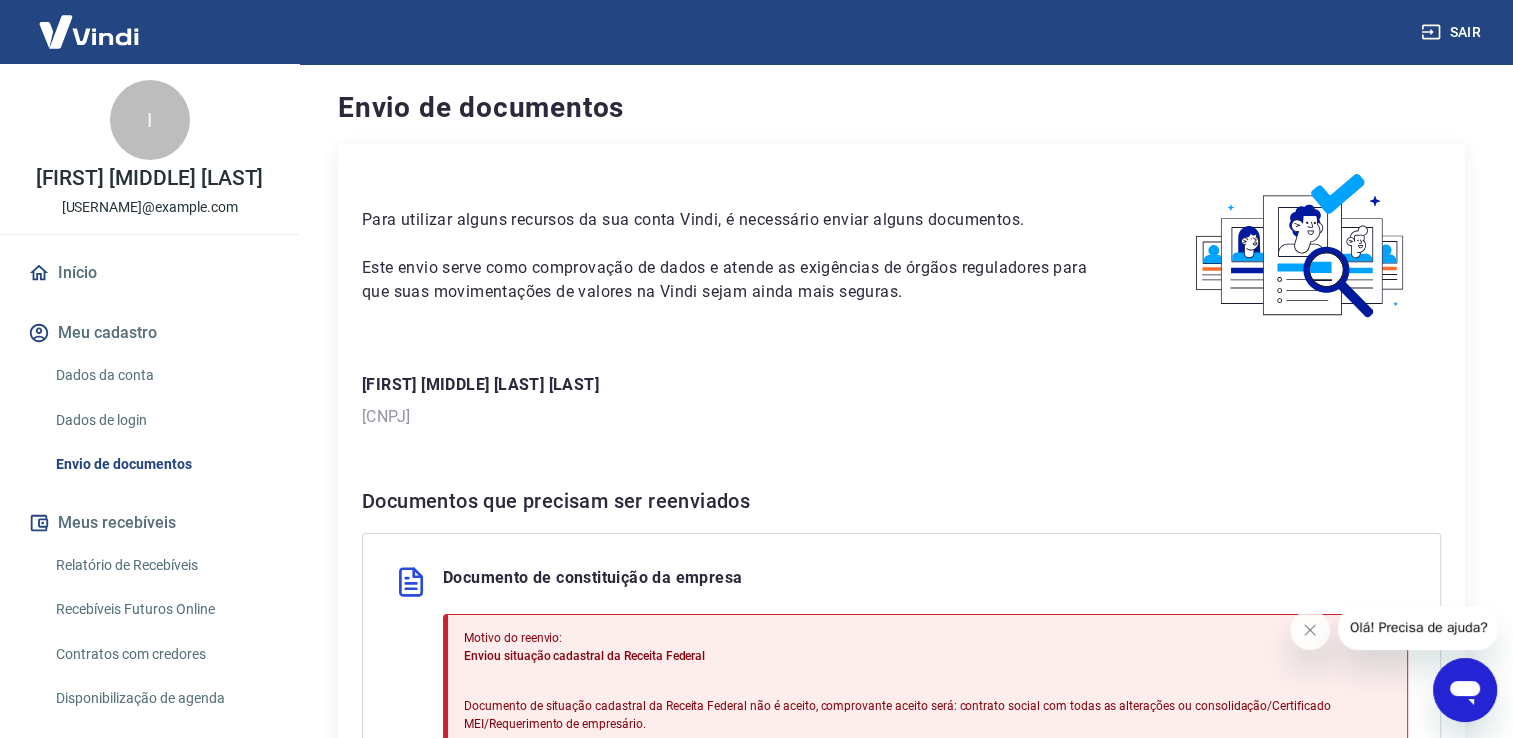 click on "Para utilizar alguns recursos da sua conta Vindi, é necessário enviar alguns documentos. Este envio serve como comprovação de dados e atende as exigências de órgãos reguladores para que suas movimentações de valores na Vindi sejam ainda mais seguras. [FIRST] [MIDDLE] [LAST] [LAST] [CNPJ] Documentos que precisam ser reenviados Documento de constituição da empresa Motivo do reenvio: Enviou situação cadastral da Receita Federal Documento de situação cadastral da Receita Federal não é aceito, comprovante aceito será: contrato social com todas as alterações ou consolidação/Certificado MEI/Requerimento de empresário. Envie um documento que comprove a existência da empresa. Após clicar em “Enviar”, você vai encontrar todas as instruções e tipos de documentos aceitos para fazer o envio corretamente. Enviar Conta bancária Motivo do reenvio: Dados bancários inválidos Validação de conta bancária por pix - conta bancária rejeitada Cadastrar conta" at bounding box center (901, 745) 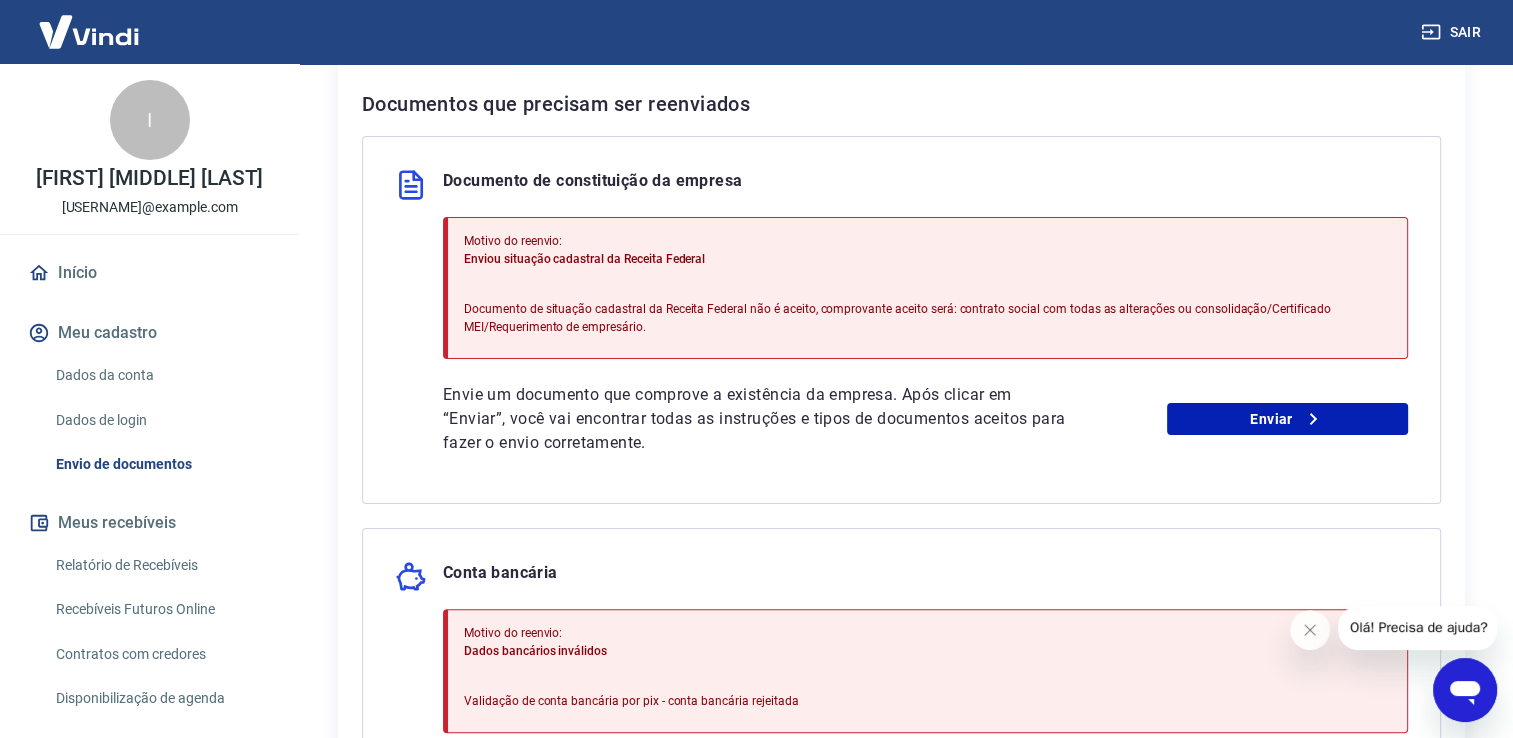 scroll, scrollTop: 400, scrollLeft: 0, axis: vertical 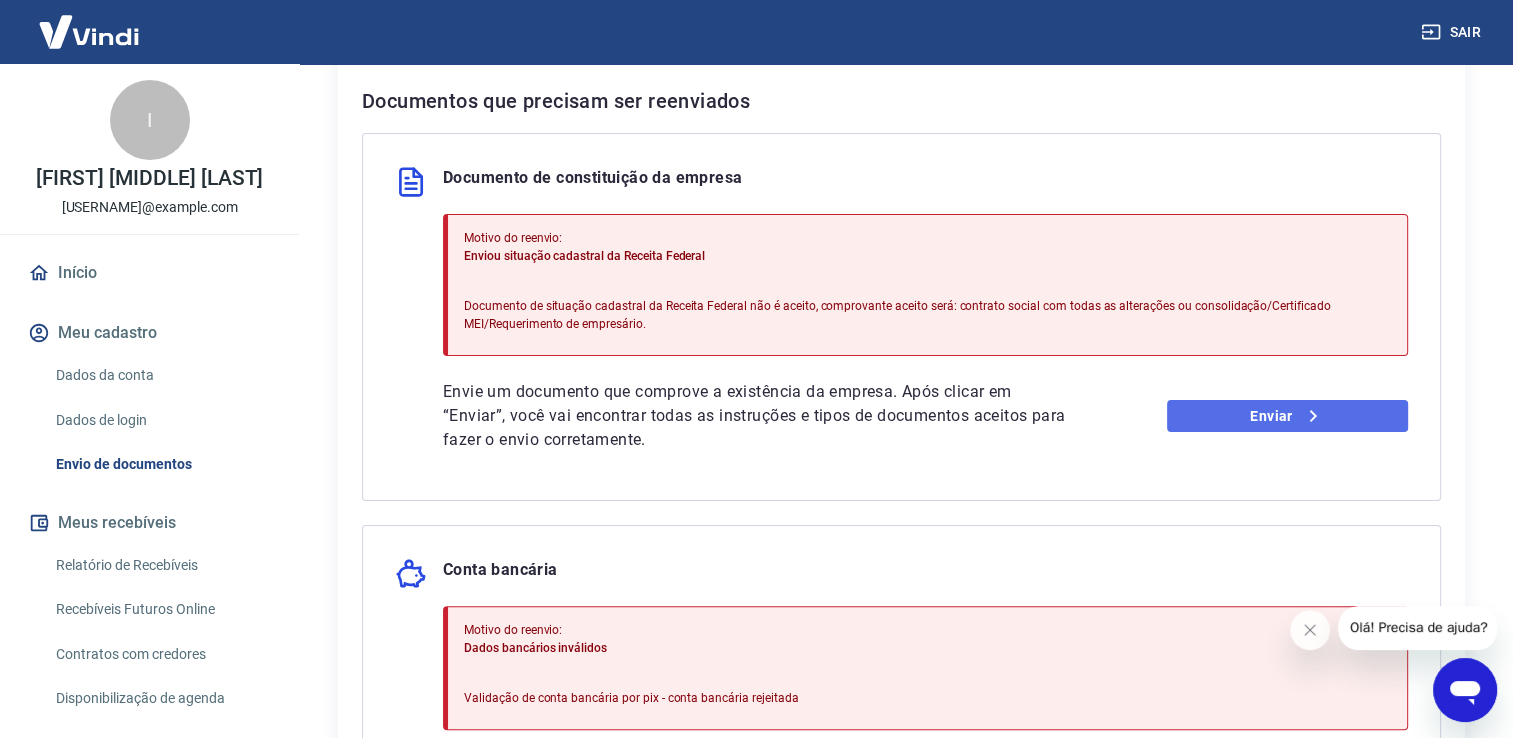 click on "Enviar" at bounding box center [1287, 416] 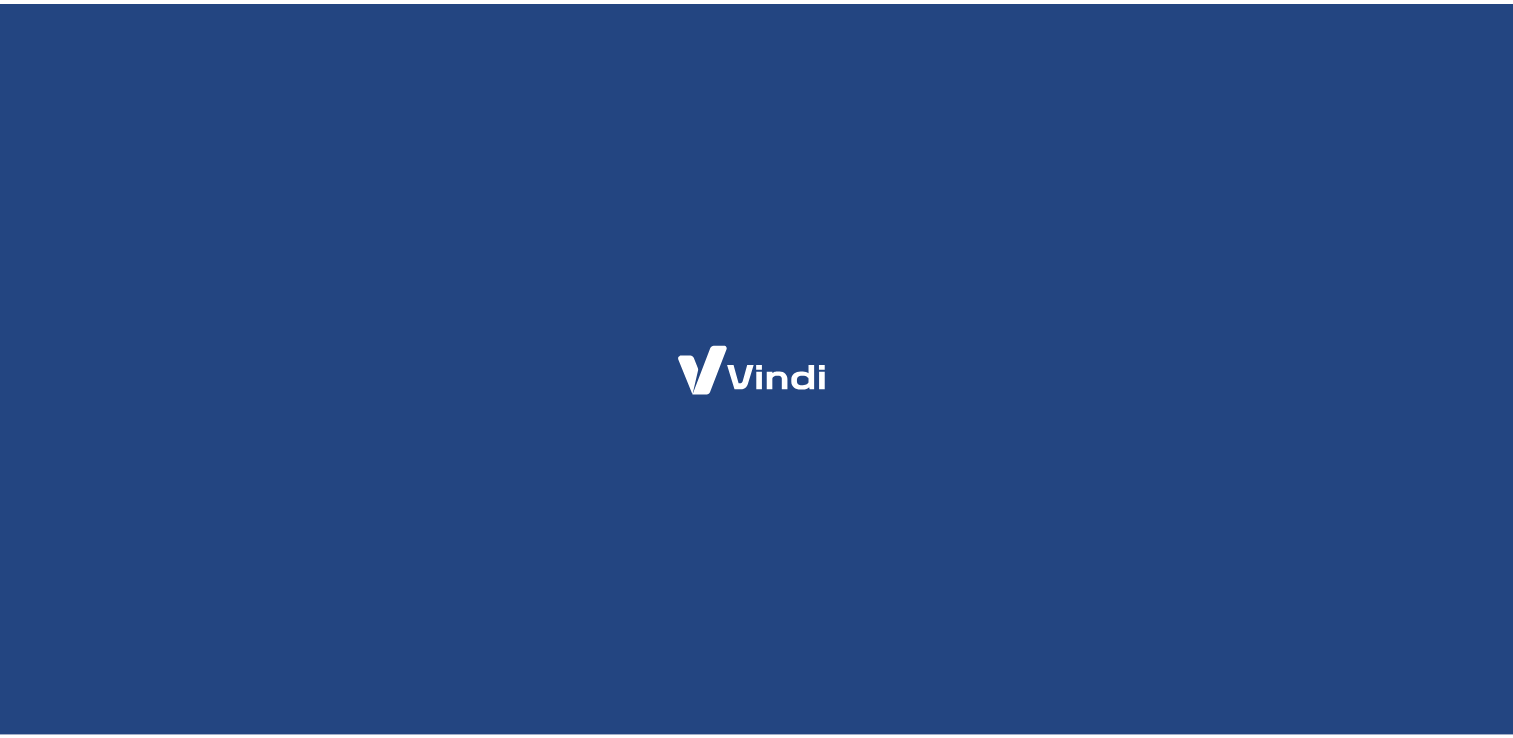 scroll, scrollTop: 0, scrollLeft: 0, axis: both 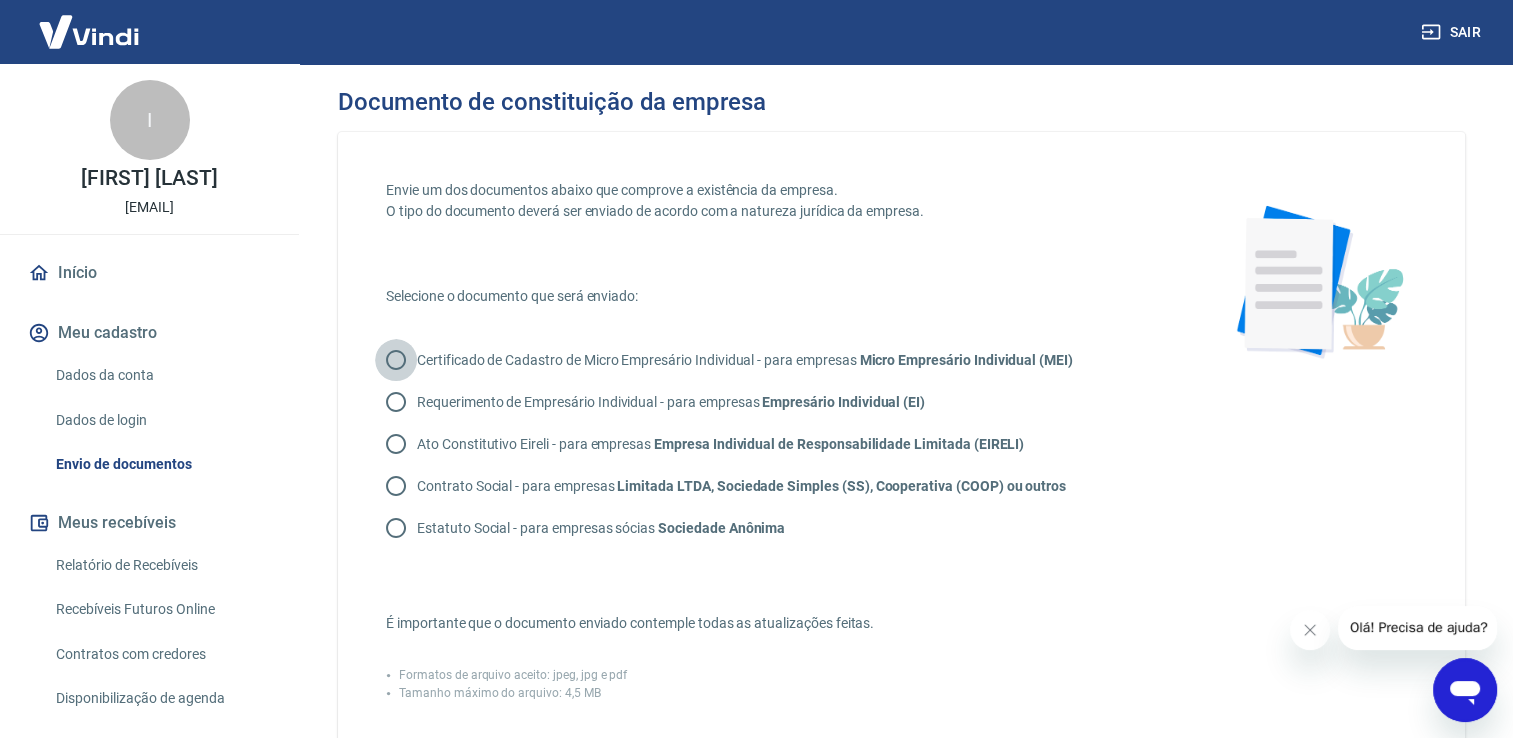 click on "Certificado de Cadastro de Micro Empresário Individual - para empresas   Micro Empresário Individual (MEI)" at bounding box center [396, 360] 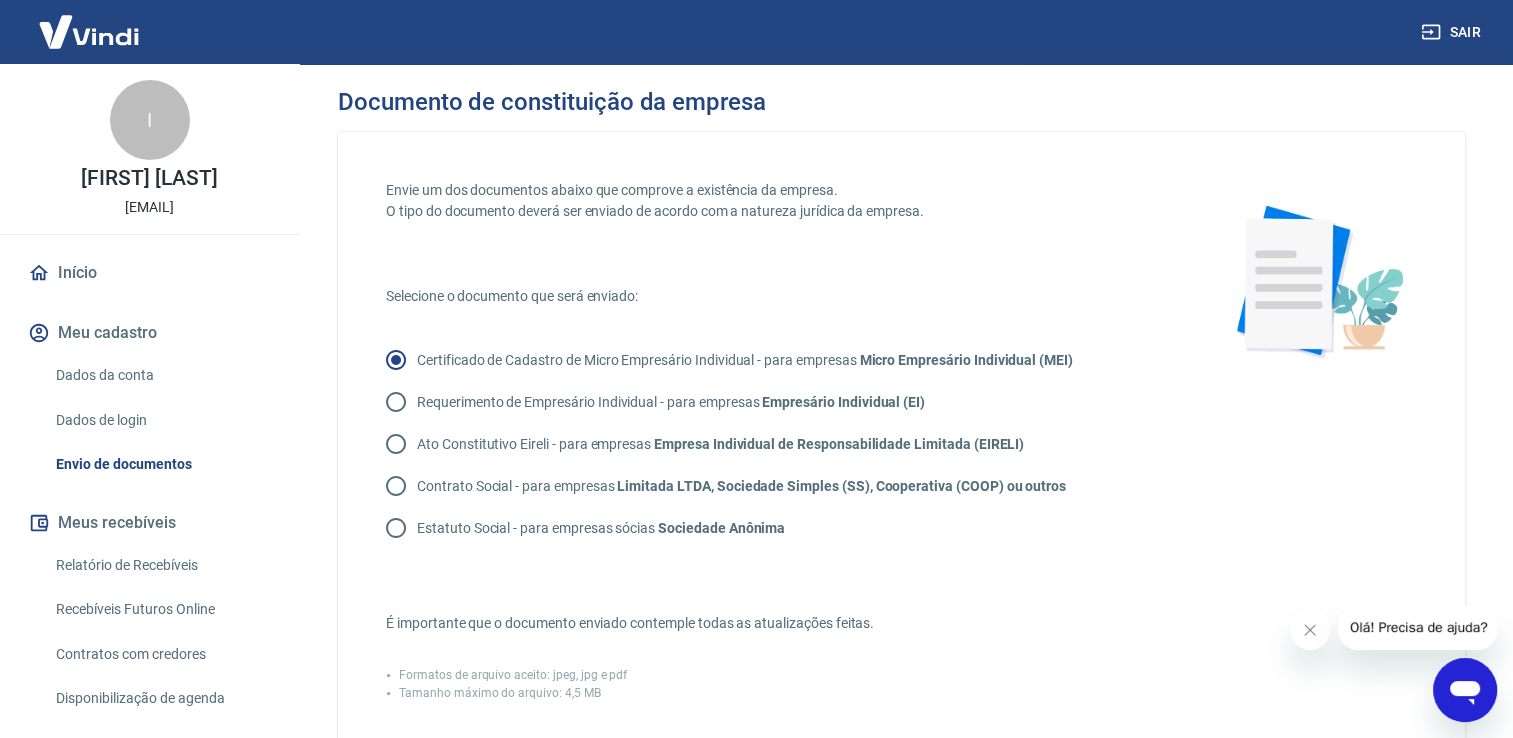 click on "Envie um dos documentos abaixo que comprove a existência da empresa. O tipo do documento deverá ser enviado de acordo com a natureza jurídica da empresa. Selecione o documento que será enviado: Certificado de Cadastro de Micro Empresário Individual - para empresas   Micro Empresário Individual (MEI) Requerimento de Empresário Individual - para empresas   Empresário Individual (EI) Ato Constitutivo Eireli - para empresas   Empresa Individual de Responsabilidade Limitada (EIRELI) Contrato Social - para empresas   Limitada LTDA, Sociedade Simples (SS), Cooperativa (COOP) ou outros Estatuto Social - para empresas sócias   Sociedade Anônima É importante que o documento enviado contemple todas as atualizações feitas. Formatos de arquivo aceito: jpeg, jpg e pdf Tamanho máximo do arquivo: 4,5 MB Adicionar documento Clique para adicionar o documento com todas as páginas" at bounding box center (901, 573) 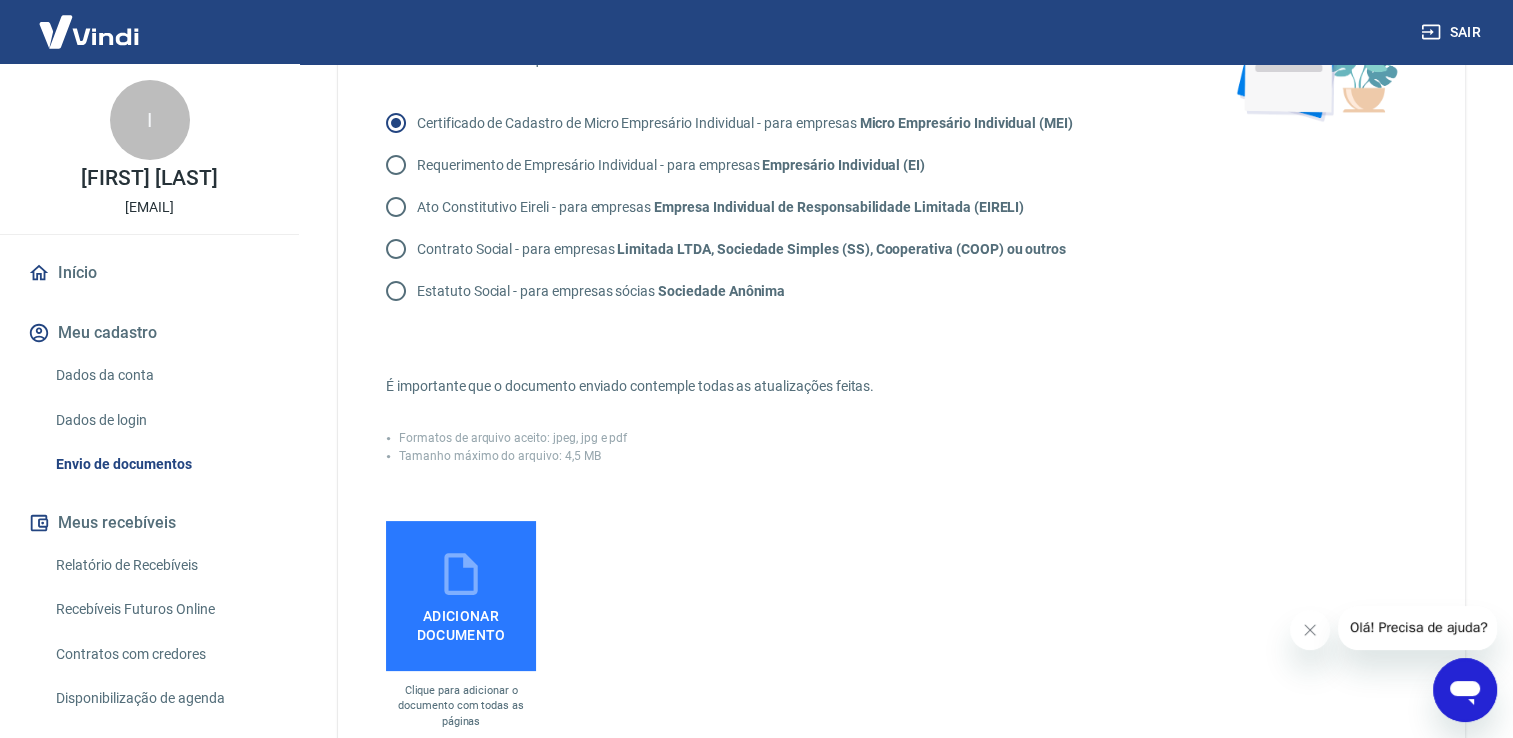 scroll, scrollTop: 240, scrollLeft: 0, axis: vertical 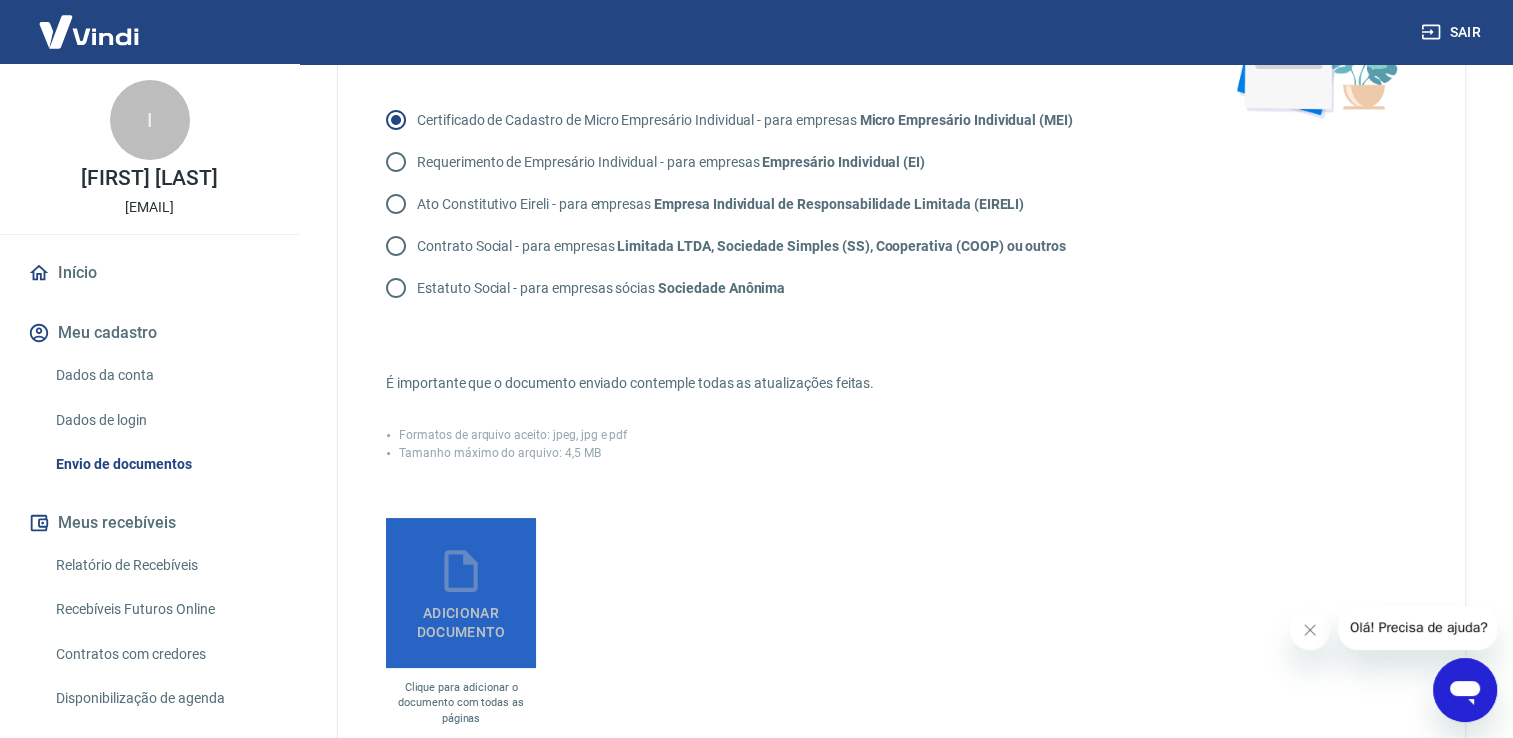 click on "Adicionar documento" at bounding box center [461, 618] 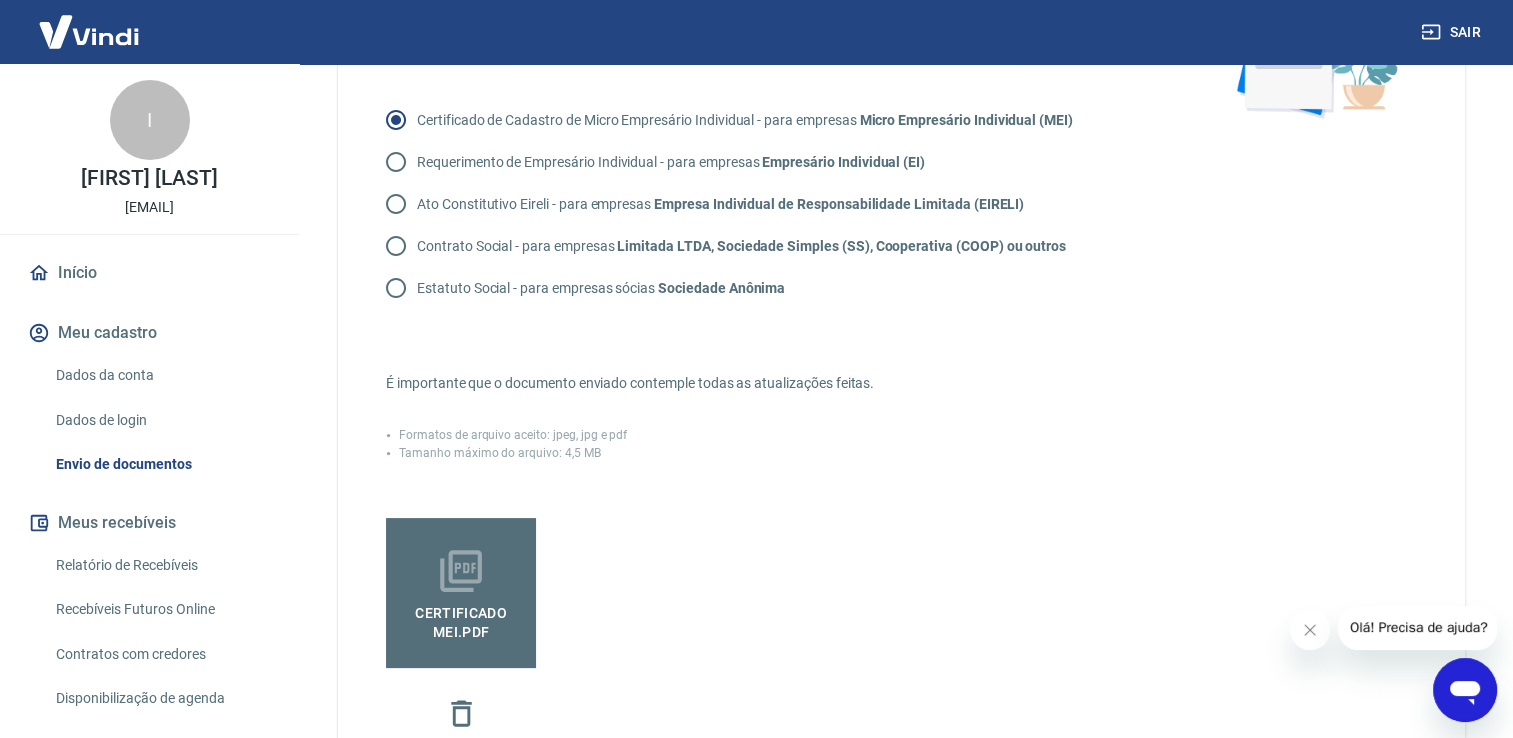 click on "CERTIFICADO MEI.pdf" at bounding box center [777, 638] 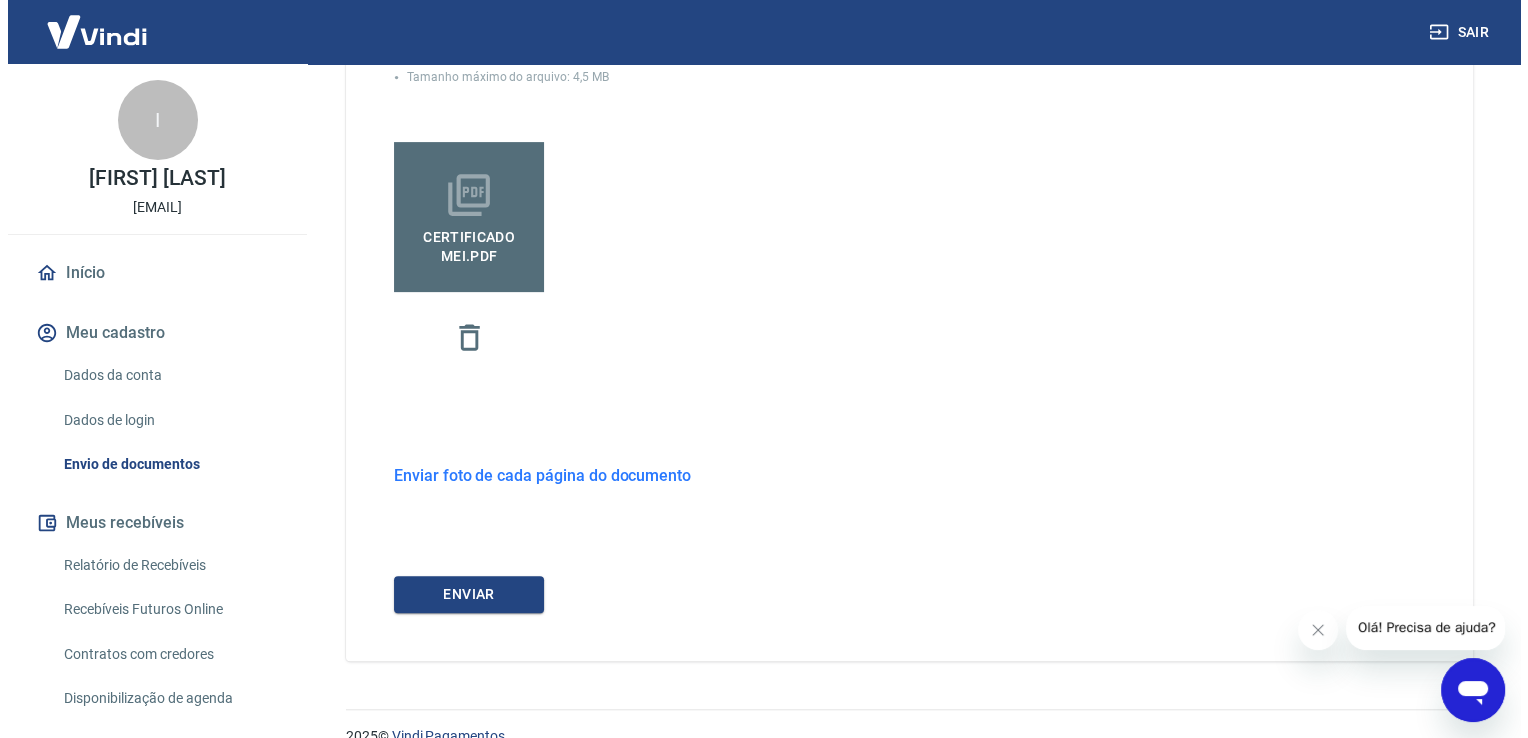 scroll, scrollTop: 648, scrollLeft: 0, axis: vertical 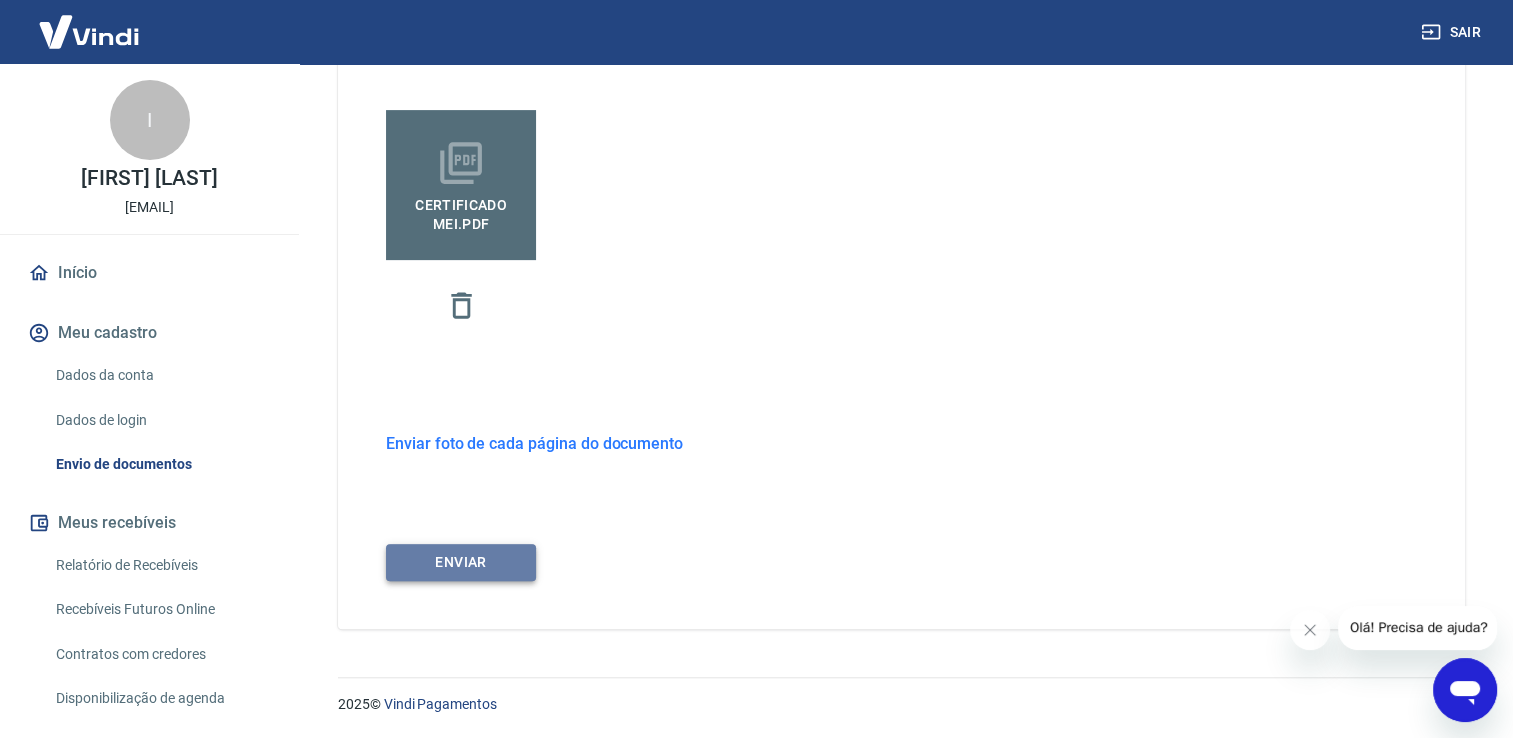 click on "ENVIAR" at bounding box center [461, 562] 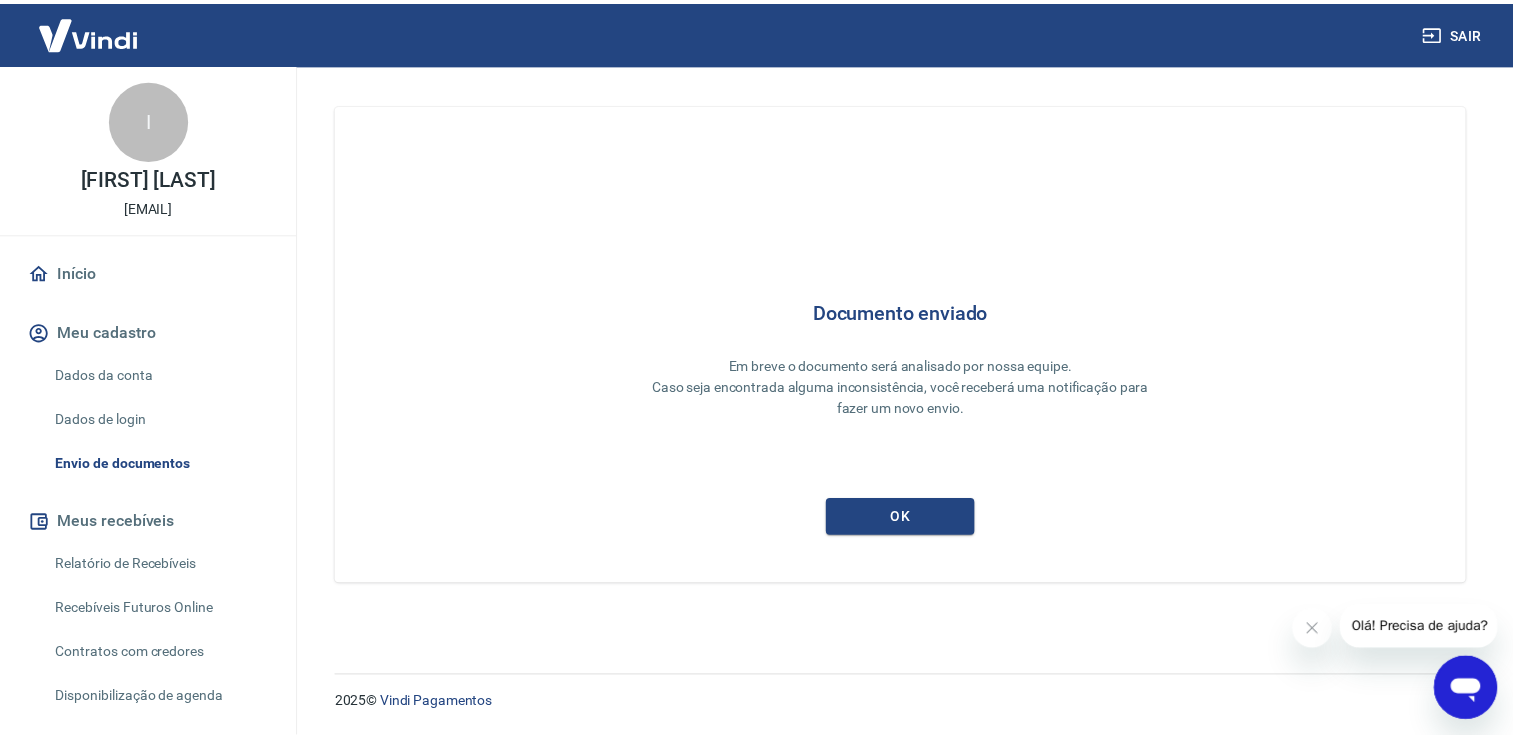 scroll, scrollTop: 0, scrollLeft: 0, axis: both 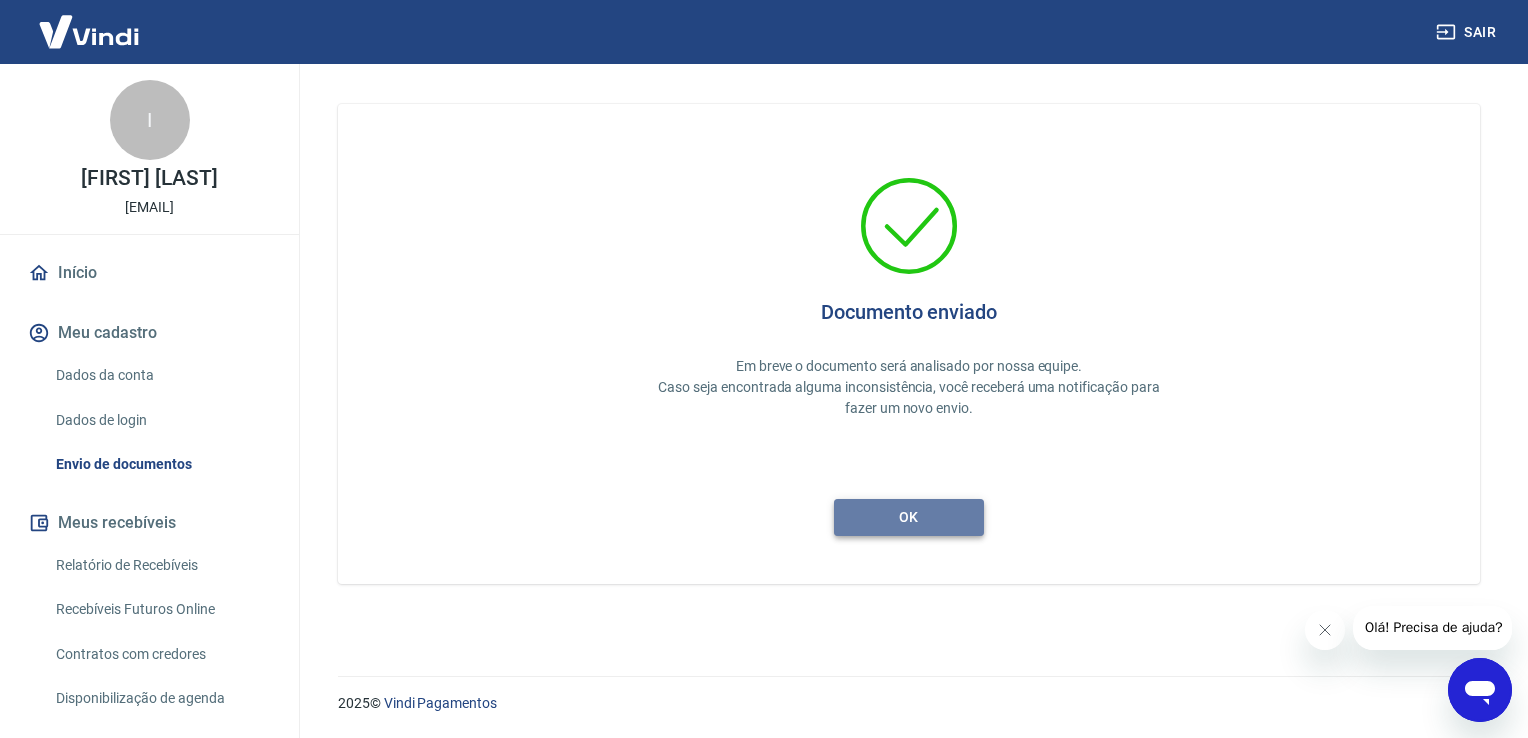 click on "ok" at bounding box center (909, 517) 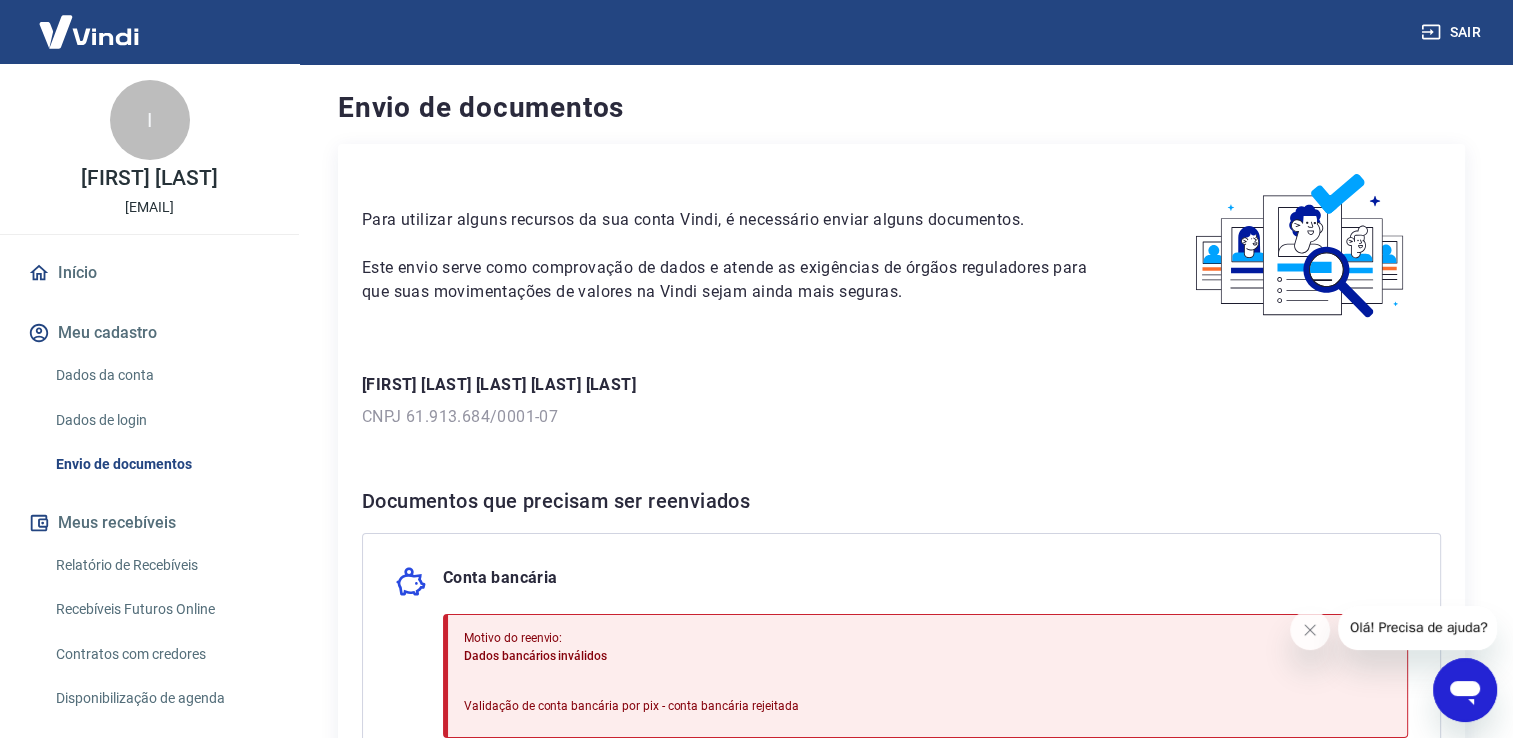 click on "Documentos que precisam ser reenviados" at bounding box center (901, 501) 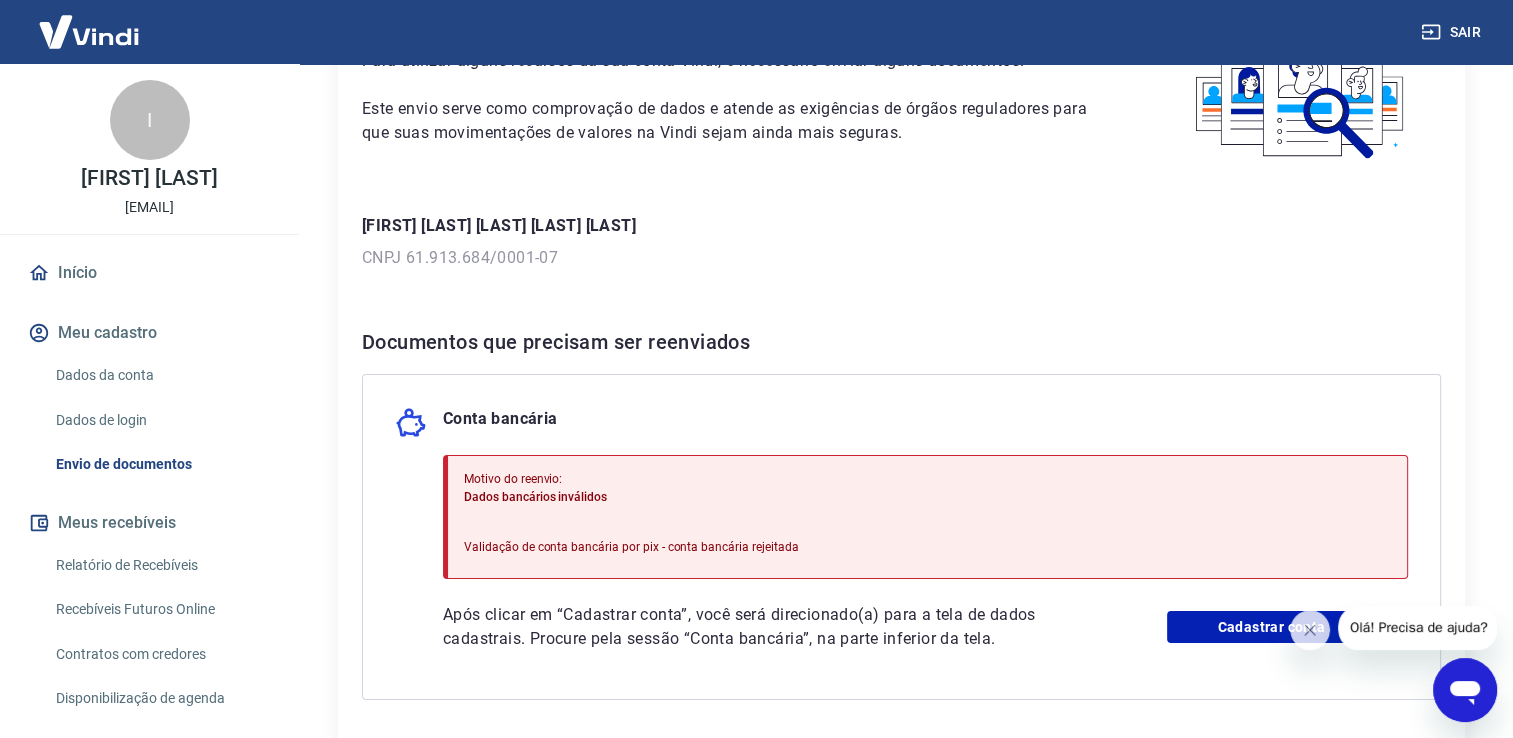 scroll, scrollTop: 160, scrollLeft: 0, axis: vertical 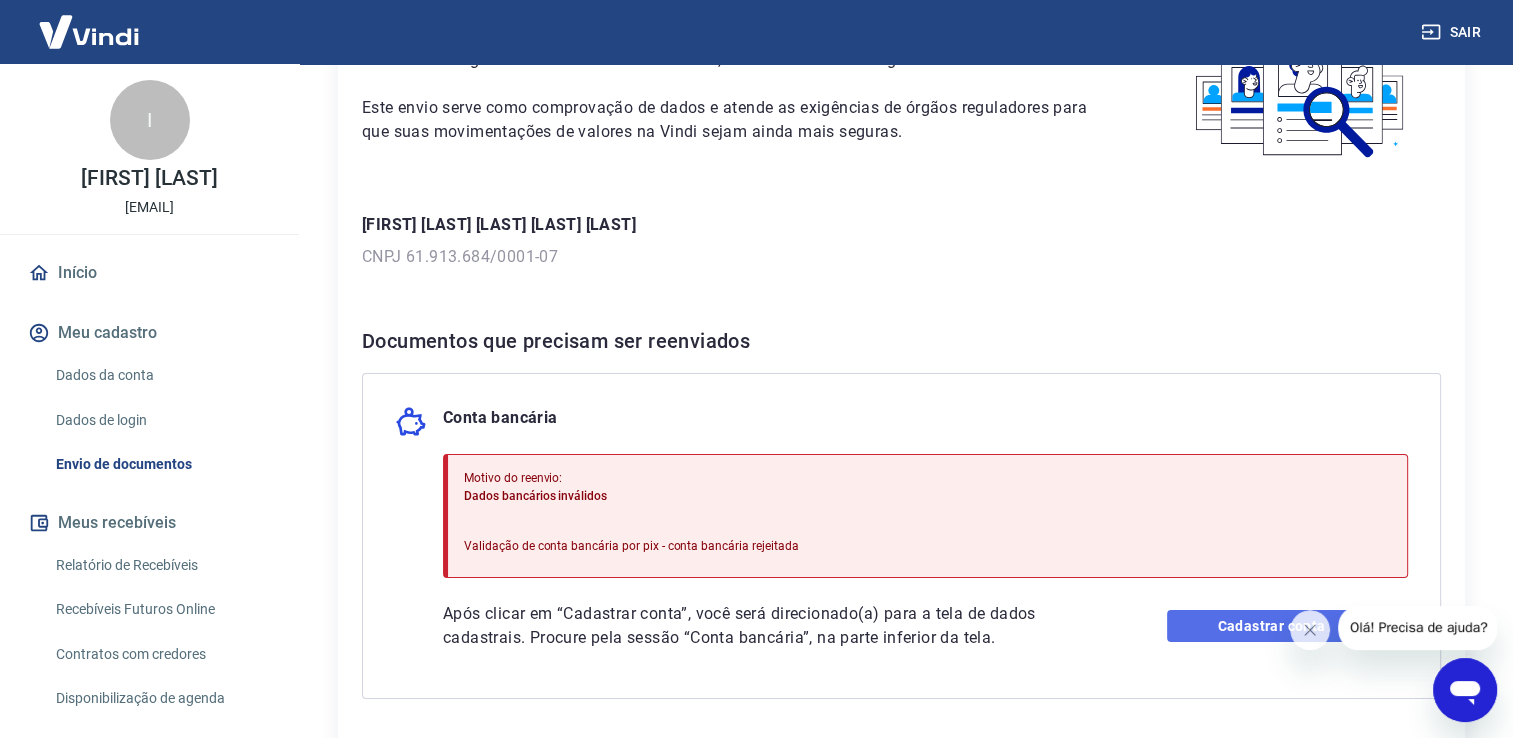 click on "Cadastrar conta" at bounding box center [1287, 626] 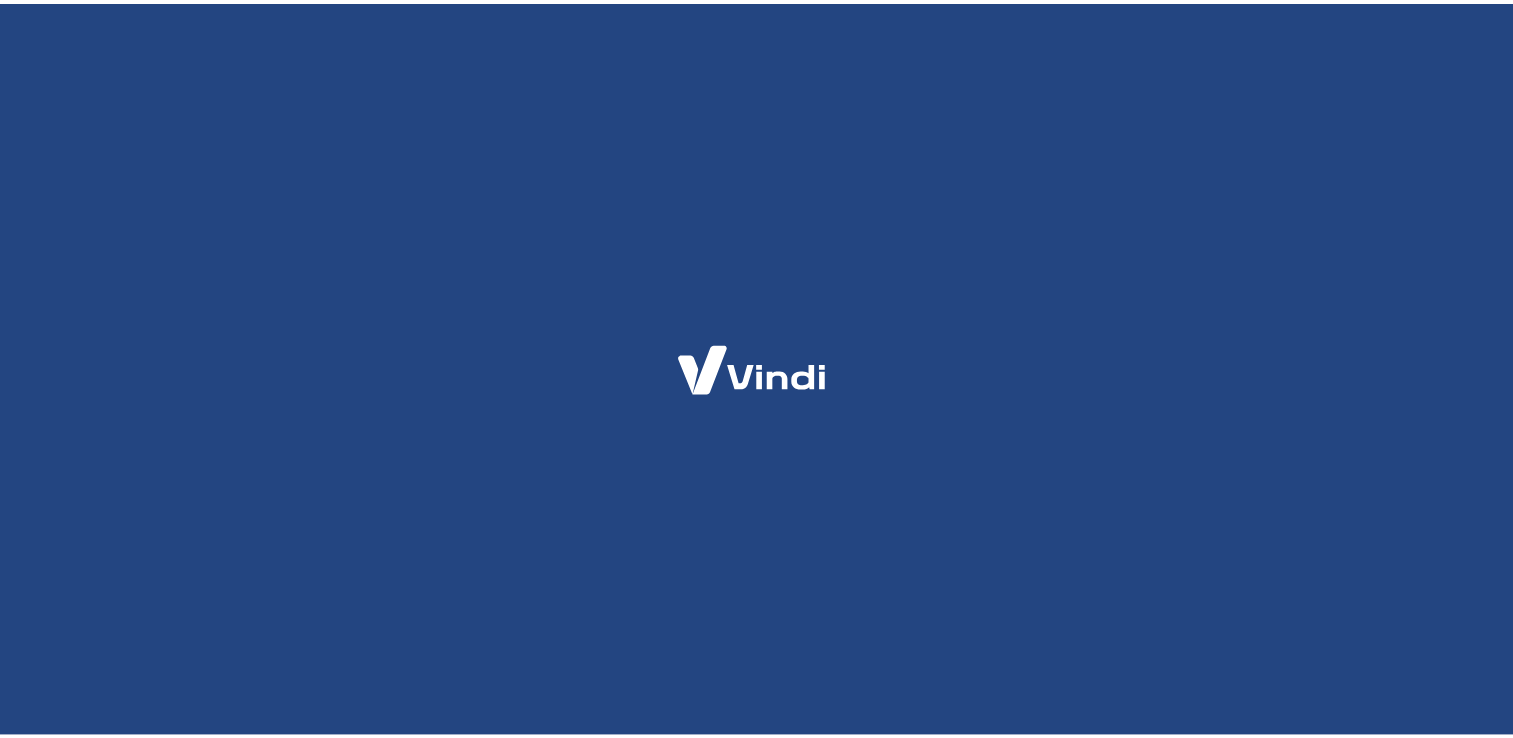 scroll, scrollTop: 0, scrollLeft: 0, axis: both 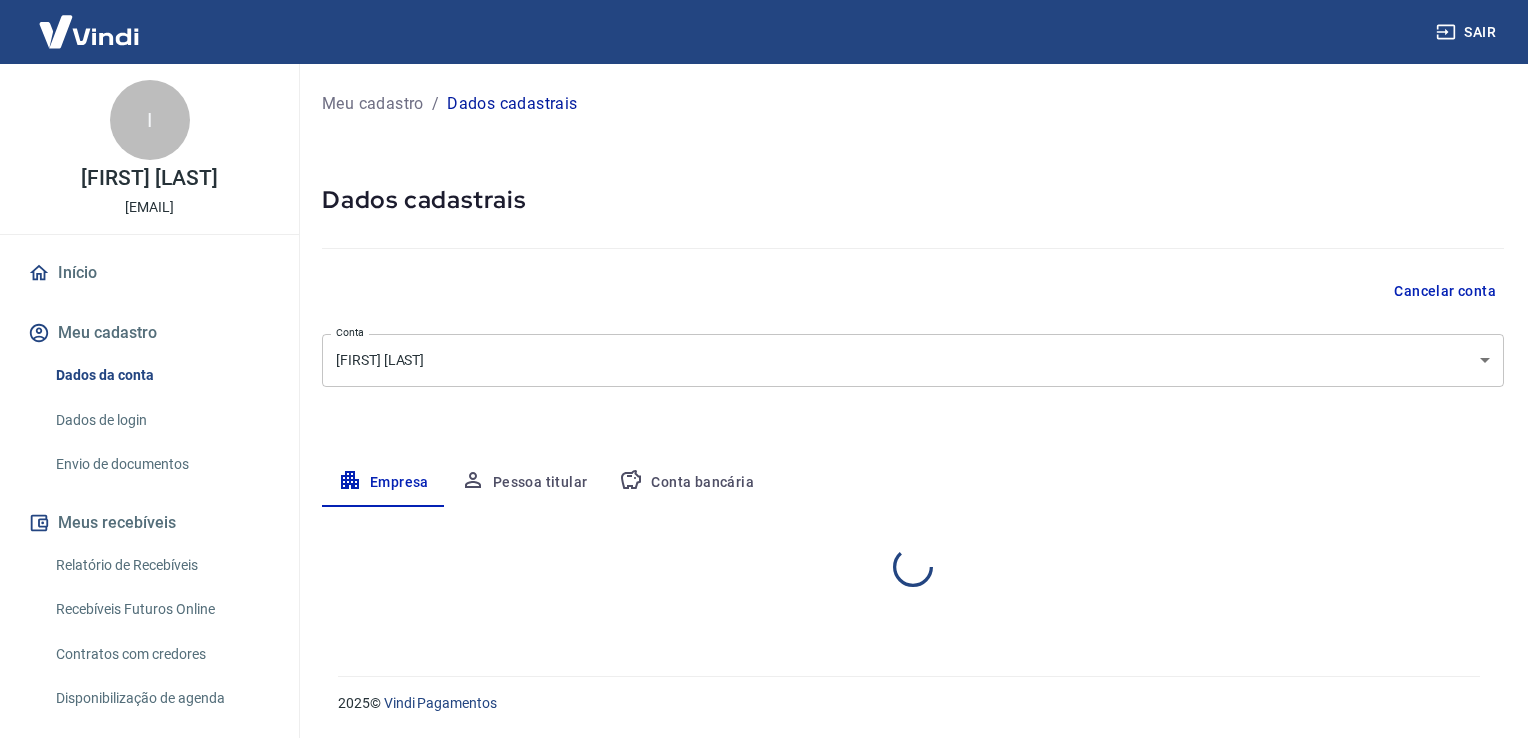 select on "BA" 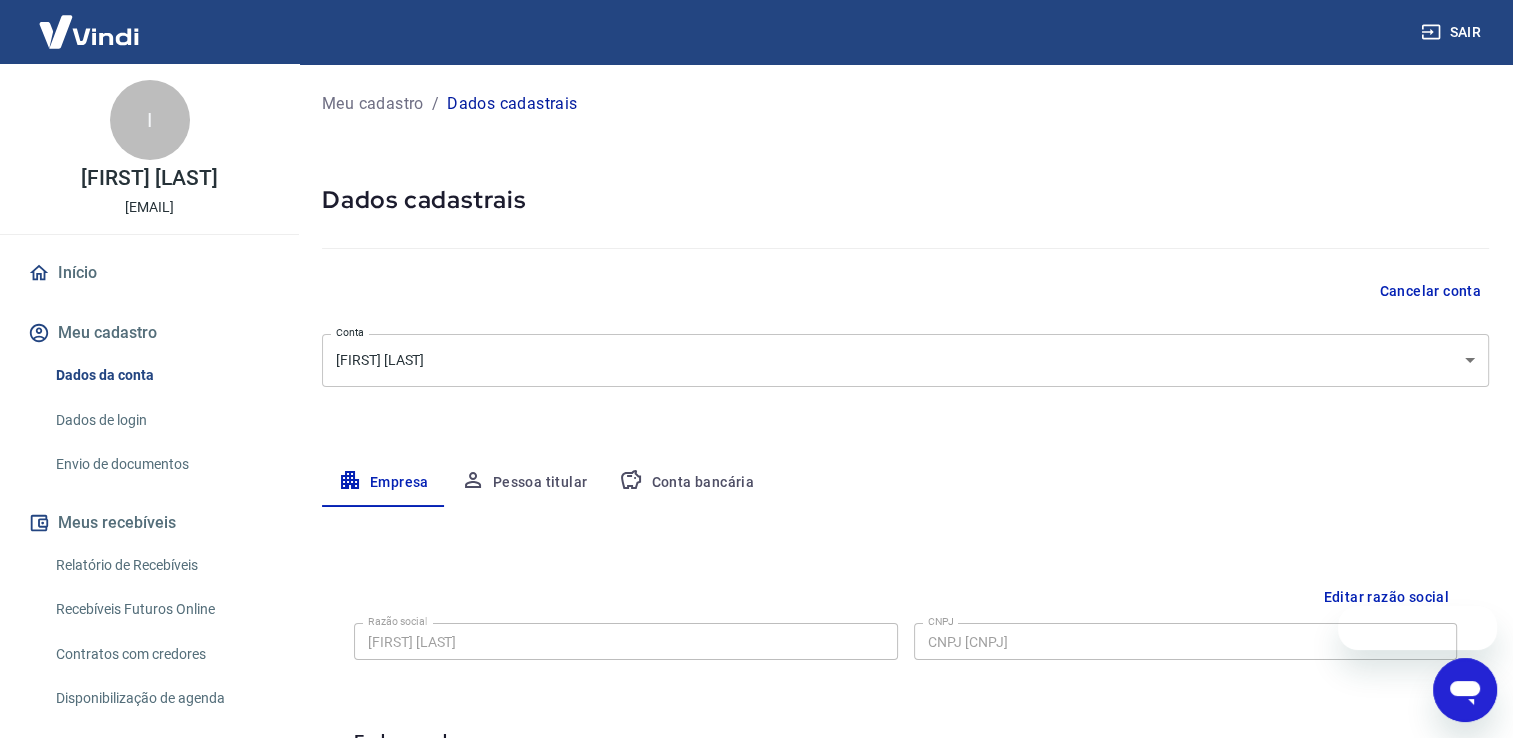 scroll, scrollTop: 0, scrollLeft: 0, axis: both 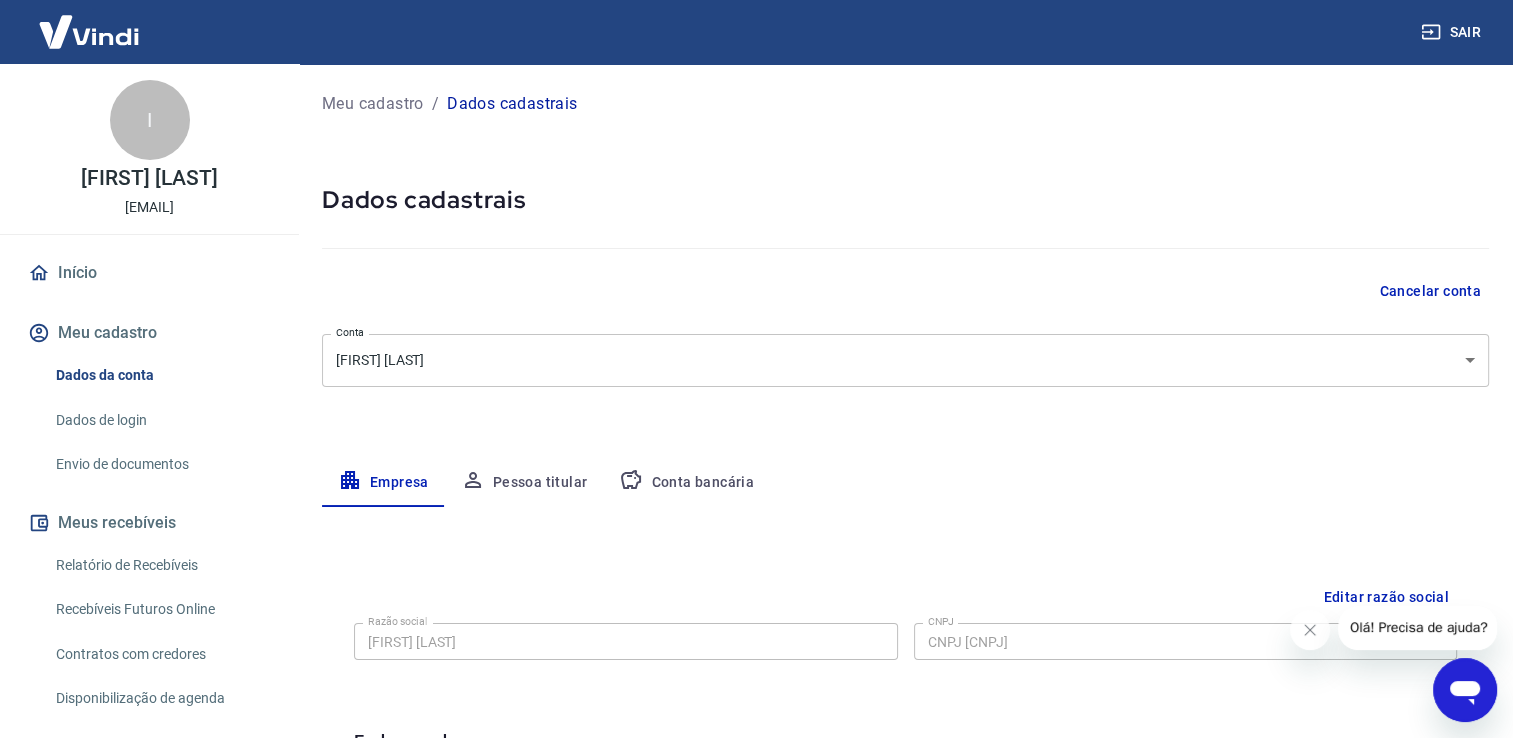click on "Meu cadastro / Dados cadastrais Dados cadastrais Cancelar conta Conta ISABELLA CRISTINA BORGES DA CUNHA LIMA [object Object] Conta Empresa Pessoa titular Conta bancária Editar razão social Razão social ISABELLA CRISTINA BORGES DA CUNHA LIMA Razão social CNPJ 61.913.684/0001-07 CNPJ Endereço da empresa Editar endereço CEP 41810-825 CEP Rua Rua Alberto Valença Rua Número 50 Número Complemento Apt 304 Mansao Pituba ville Complemento Bairro Pituba Bairro Cidade Salvador Cidade Estado Acre Alagoas Amapá Amazonas Bahia Ceará Distrito Federal Espírito Santo Goiás Maranhão Mato Grosso Mato Grosso do Sul Minas Gerais Pará Paraíba Paraná Pernambuco Piauí Rio de Janeiro Rio Grande do Norte Rio Grande do Sul Rondônia Roraima Santa Catarina São Paulo Sergipe Tocantins Estado Dados da empresa Editar dados da empresa Nome fantasia 61.913.684 ISABELLA CRISTINA BORGES DA CUNHA LIMA Nome fantasia Data de abertura da empresa Data de abertura da empresa Tipo de telefone Residencial Comercial Tipo de telefone" at bounding box center (905, 710) 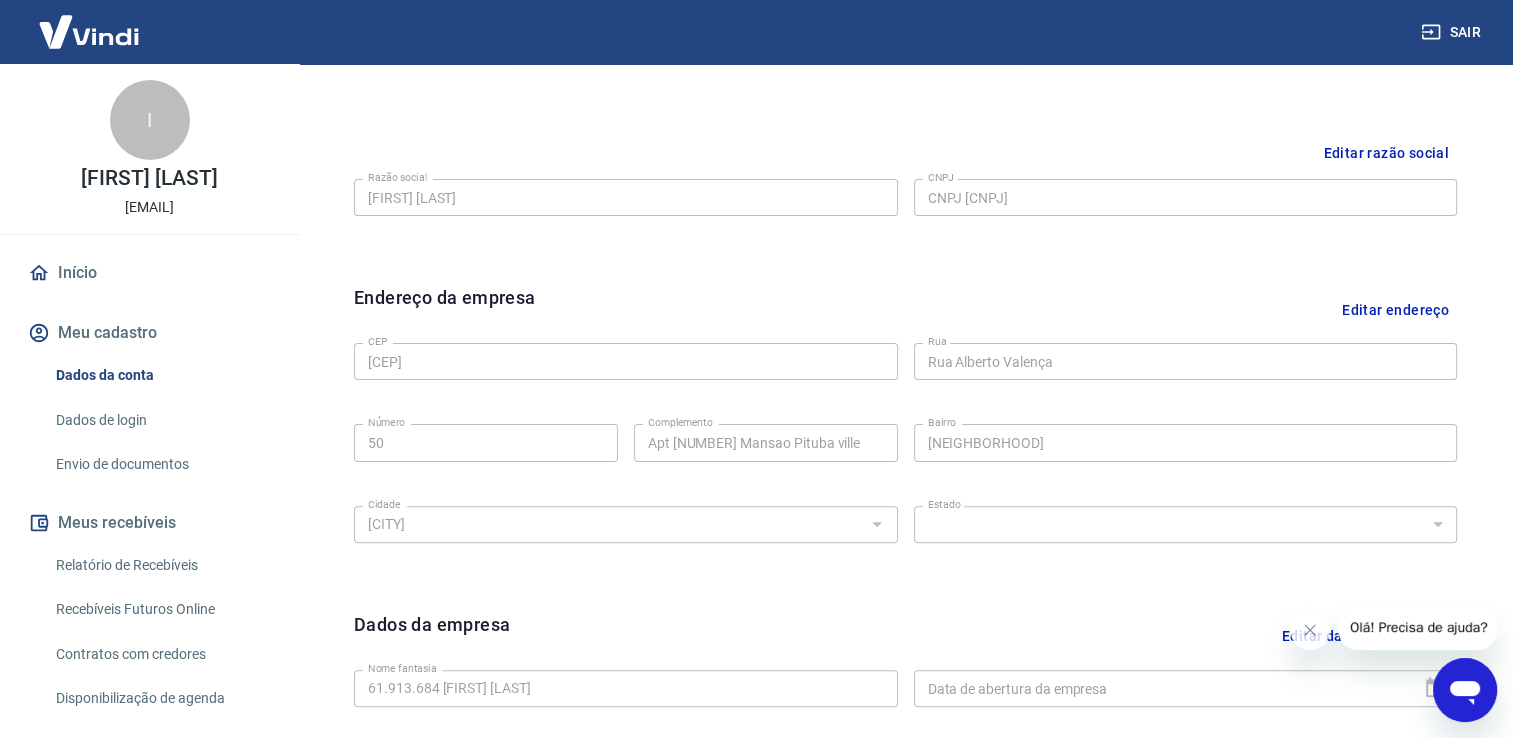 scroll, scrollTop: 303, scrollLeft: 0, axis: vertical 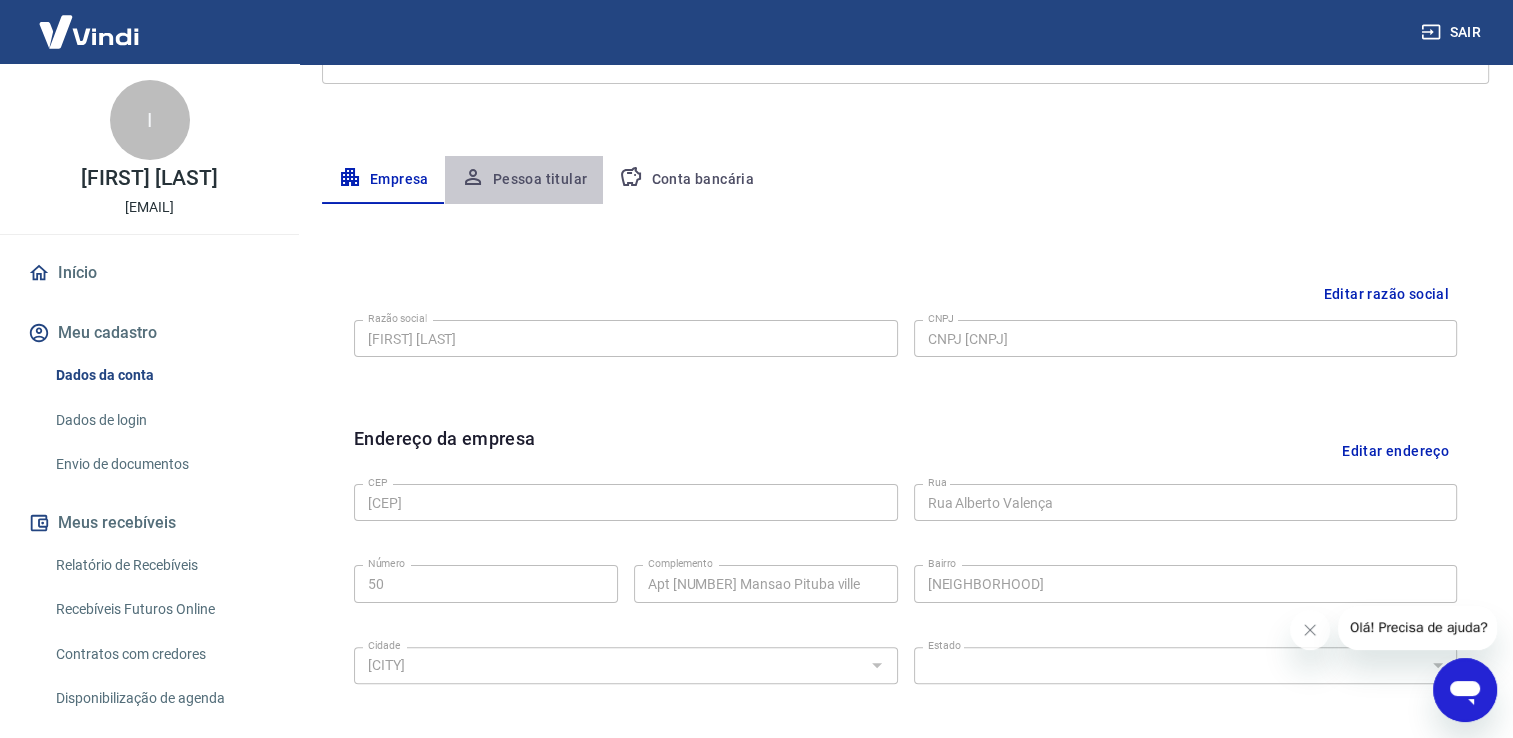 click on "Pessoa titular" at bounding box center (524, 180) 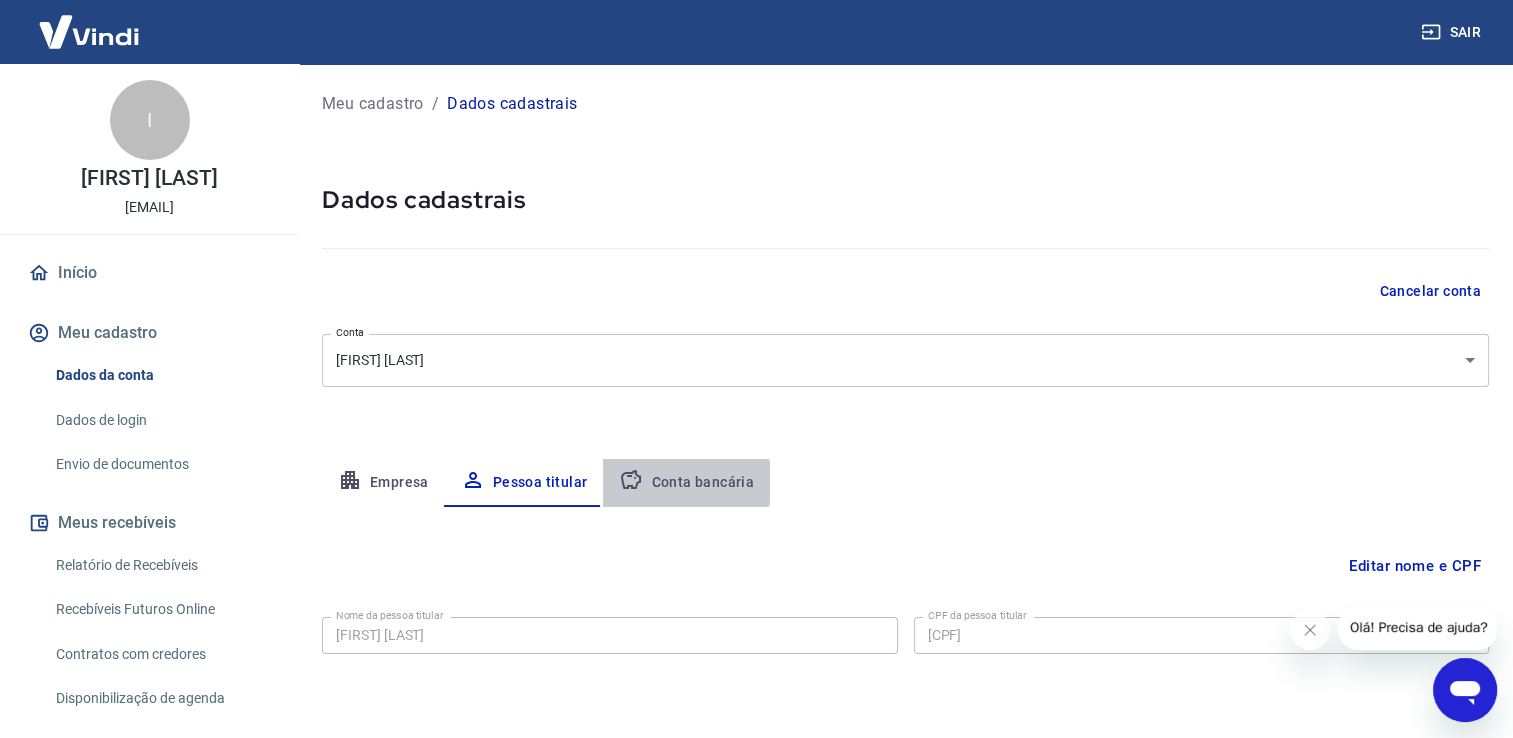 click on "Conta bancária" at bounding box center [686, 483] 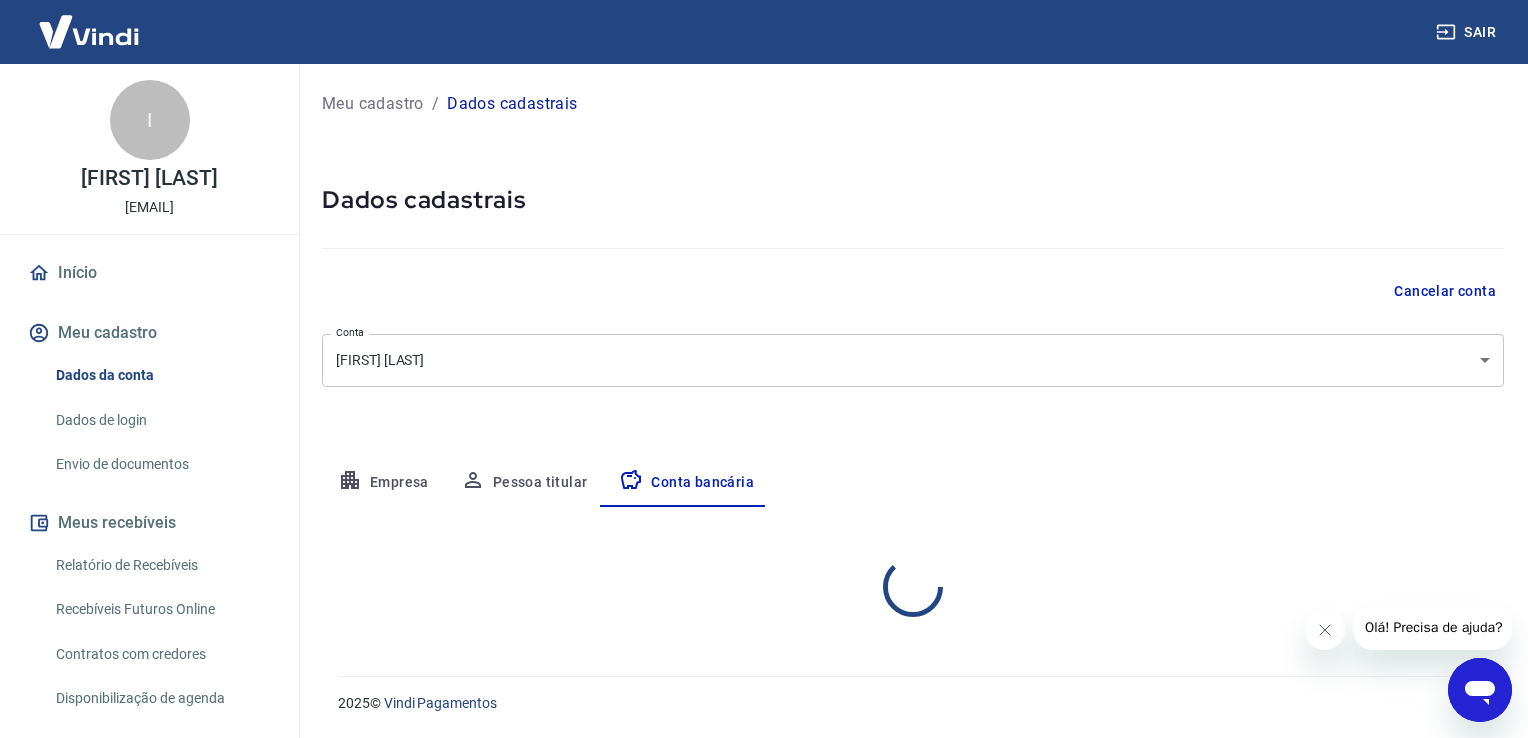 select on "1" 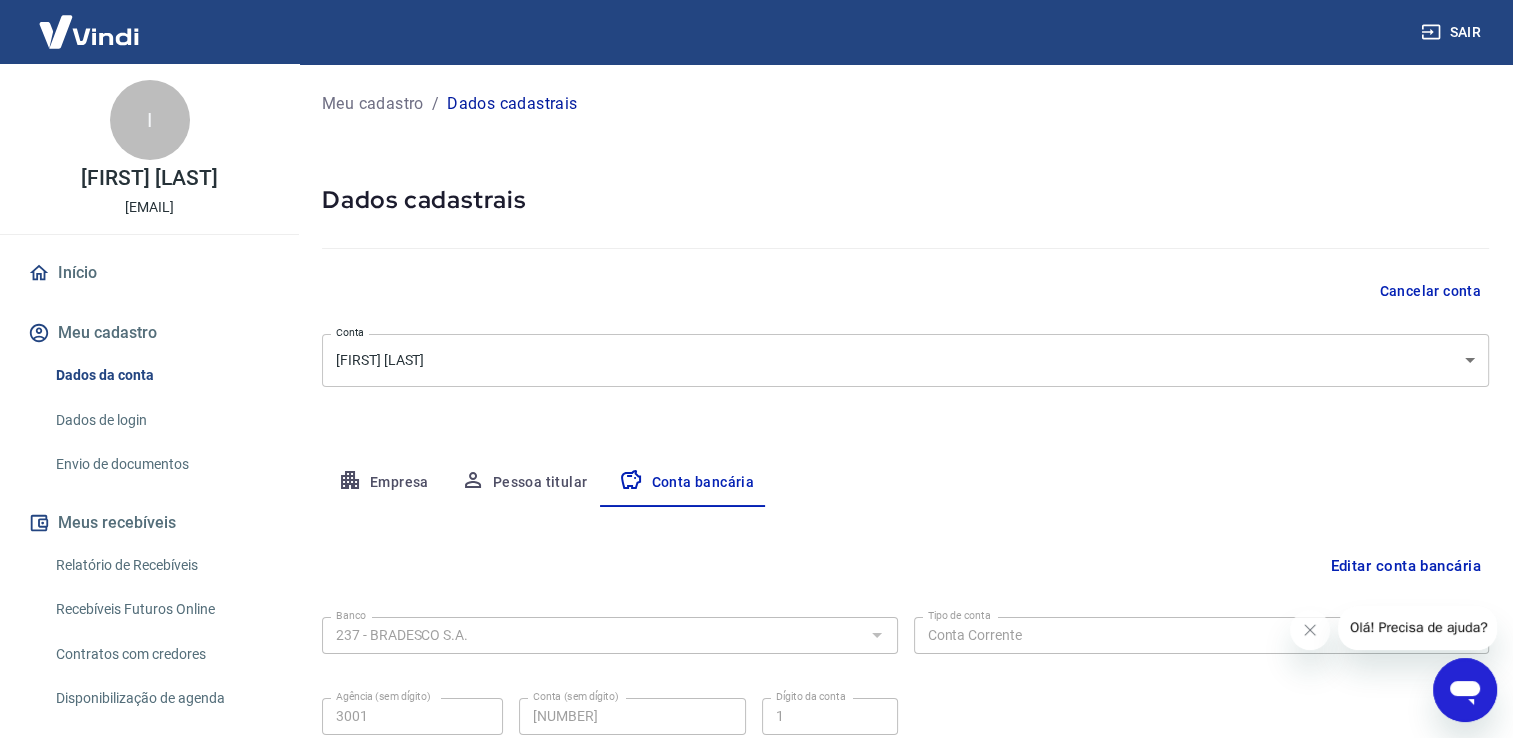 click on "Meu cadastro / Dados cadastrais Dados cadastrais Cancelar conta Conta ISABELLA CRISTINA BORGES DA CUNHA LIMA [object Object] Conta Empresa Pessoa titular Conta bancária Editar conta bancária Banco 237 - BRADESCO S.A. Banco Tipo de conta Conta Corrente Conta Poupança Tipo de conta Agência (sem dígito) 3001 Agência (sem dígito) Conta (sem dígito) 27625 Conta (sem dígito) Dígito da conta 1 Dígito da conta Se o dígito for x, use 0 (zero) Atenção Ao cadastrar uma nova conta bancária, faremos um crédito de valor simbólico na conta bancária informada. Este crédito é apenas para verificação de segurança e será feito automaticamente após a alteração da conta. Salvar Cancelar" at bounding box center (905, 444) 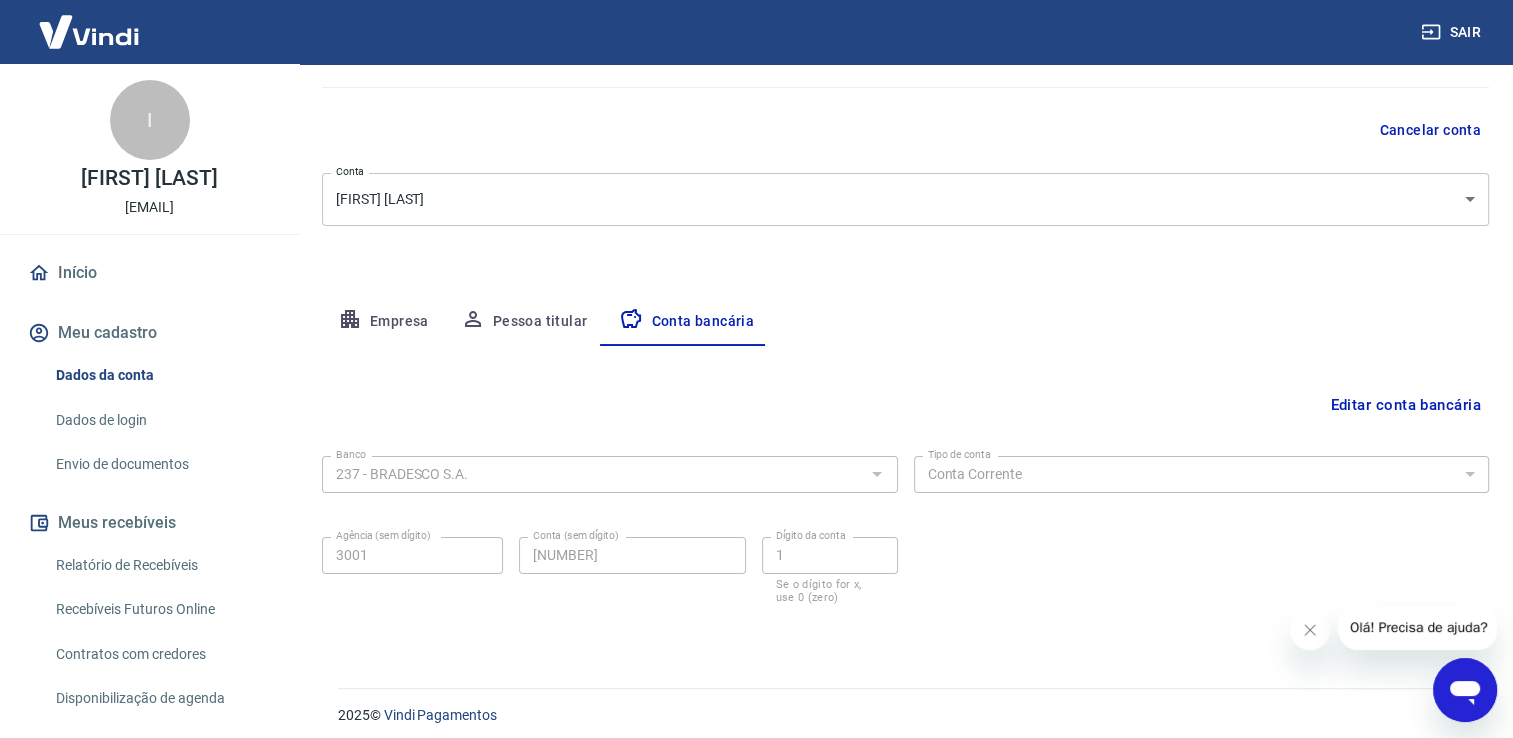 scroll, scrollTop: 172, scrollLeft: 0, axis: vertical 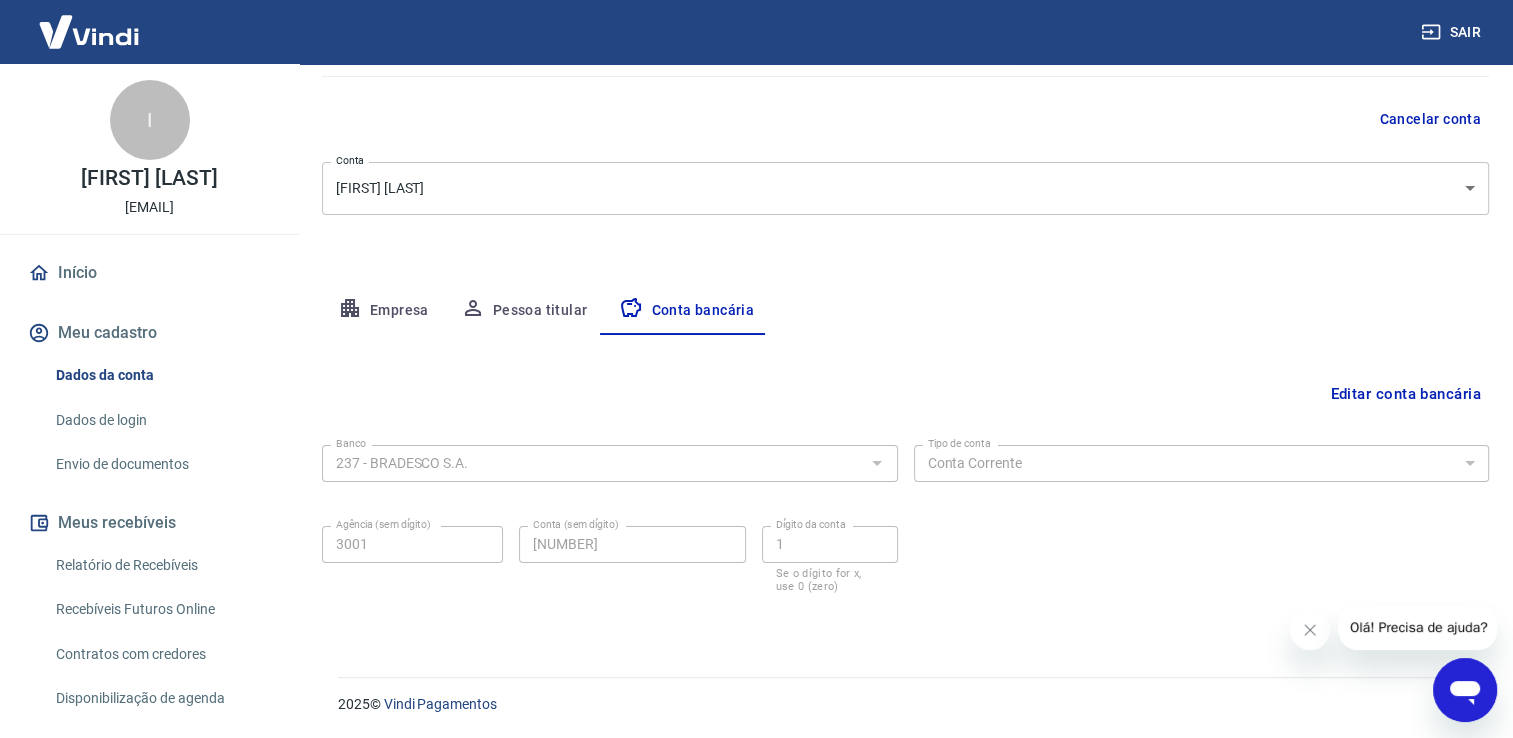 click on "Início Meu cadastro Dados da conta Dados de login Envio de documentos Meus recebíveis Relatório de Recebíveis Recebíveis Futuros Online Contratos com credores Disponibilização de agenda Segurança Fale conosco" at bounding box center [149, 545] 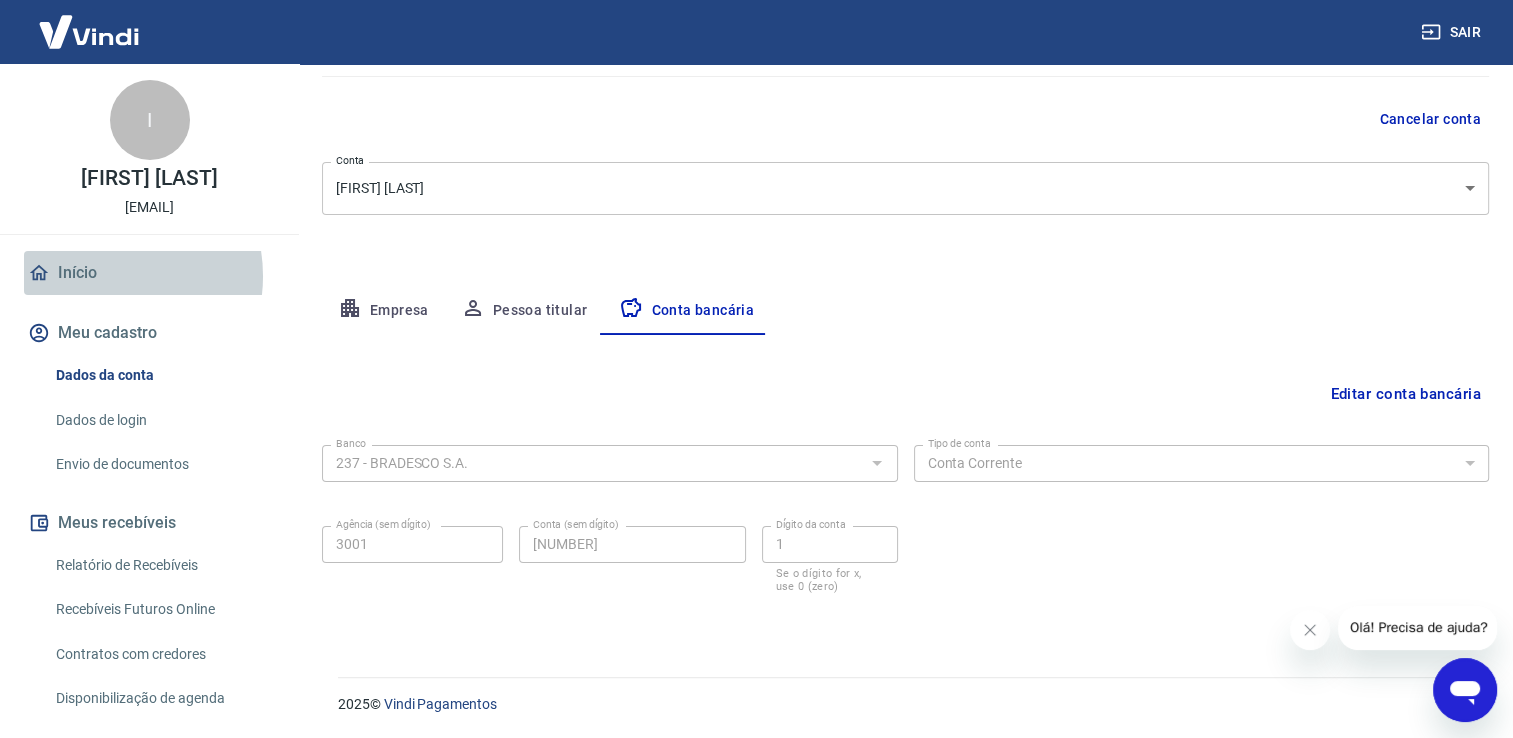click on "Início" at bounding box center (149, 273) 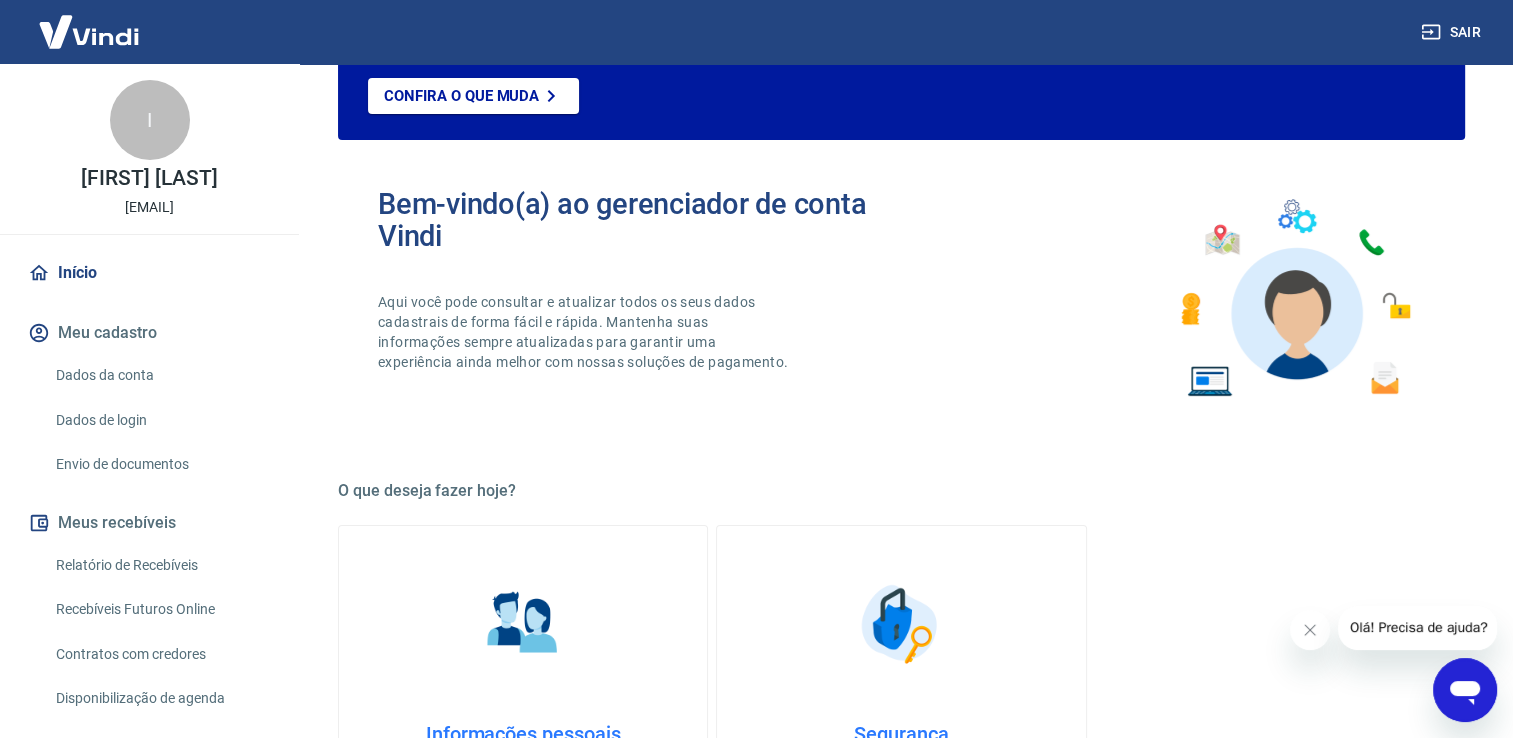scroll, scrollTop: 1048, scrollLeft: 0, axis: vertical 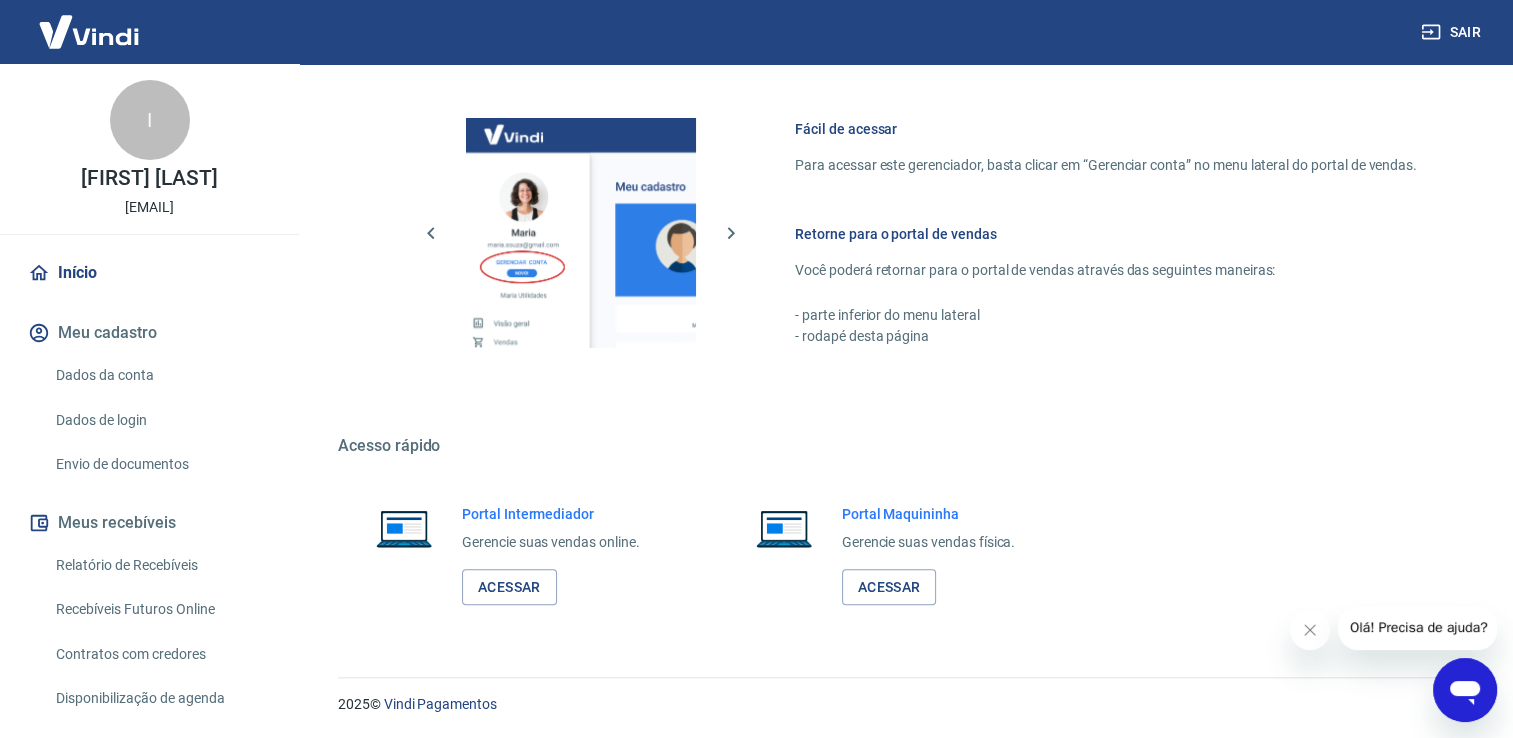 drag, startPoint x: 158, startPoint y: 136, endPoint x: 99, endPoint y: 285, distance: 160.25604 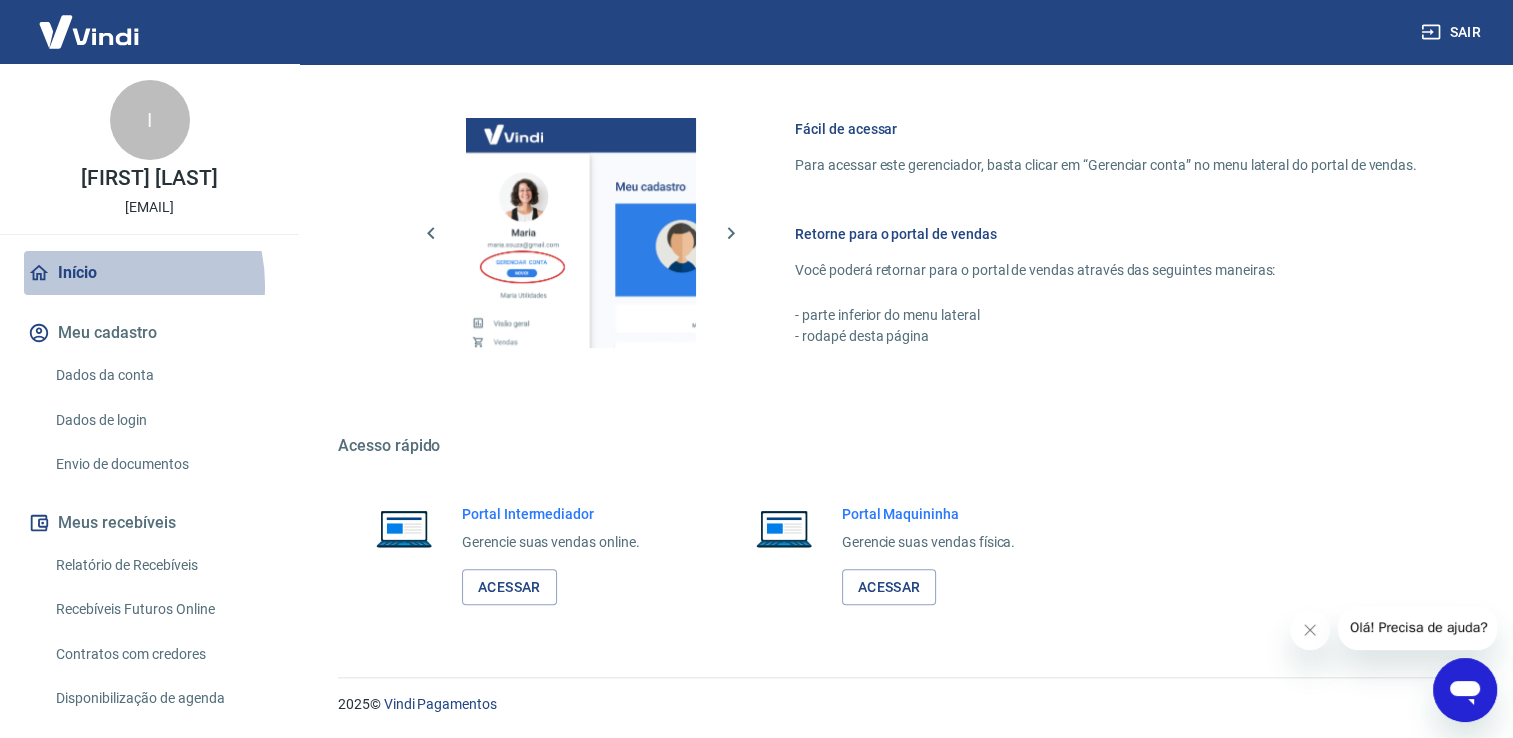 click on "Início" at bounding box center (149, 273) 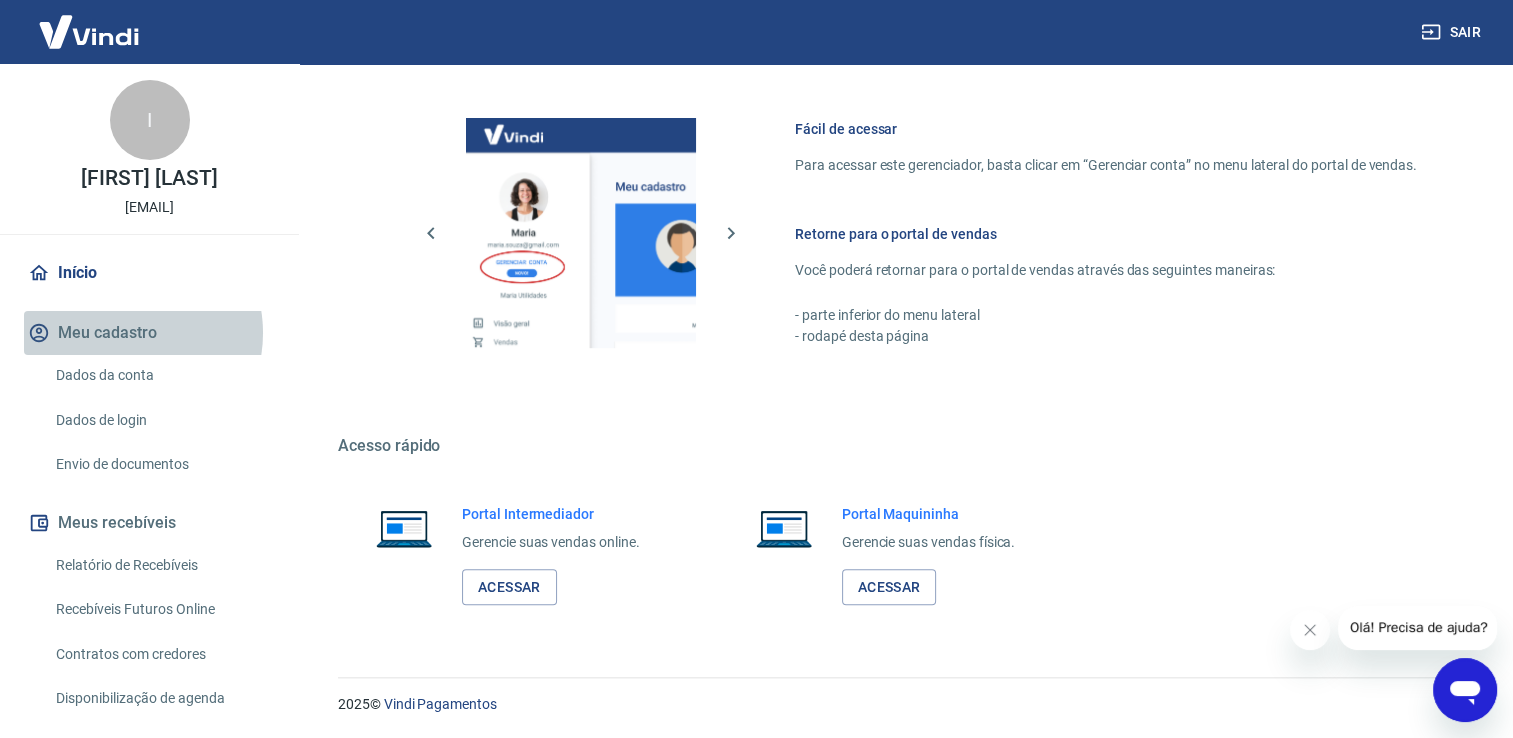 click on "Meu cadastro" at bounding box center (149, 333) 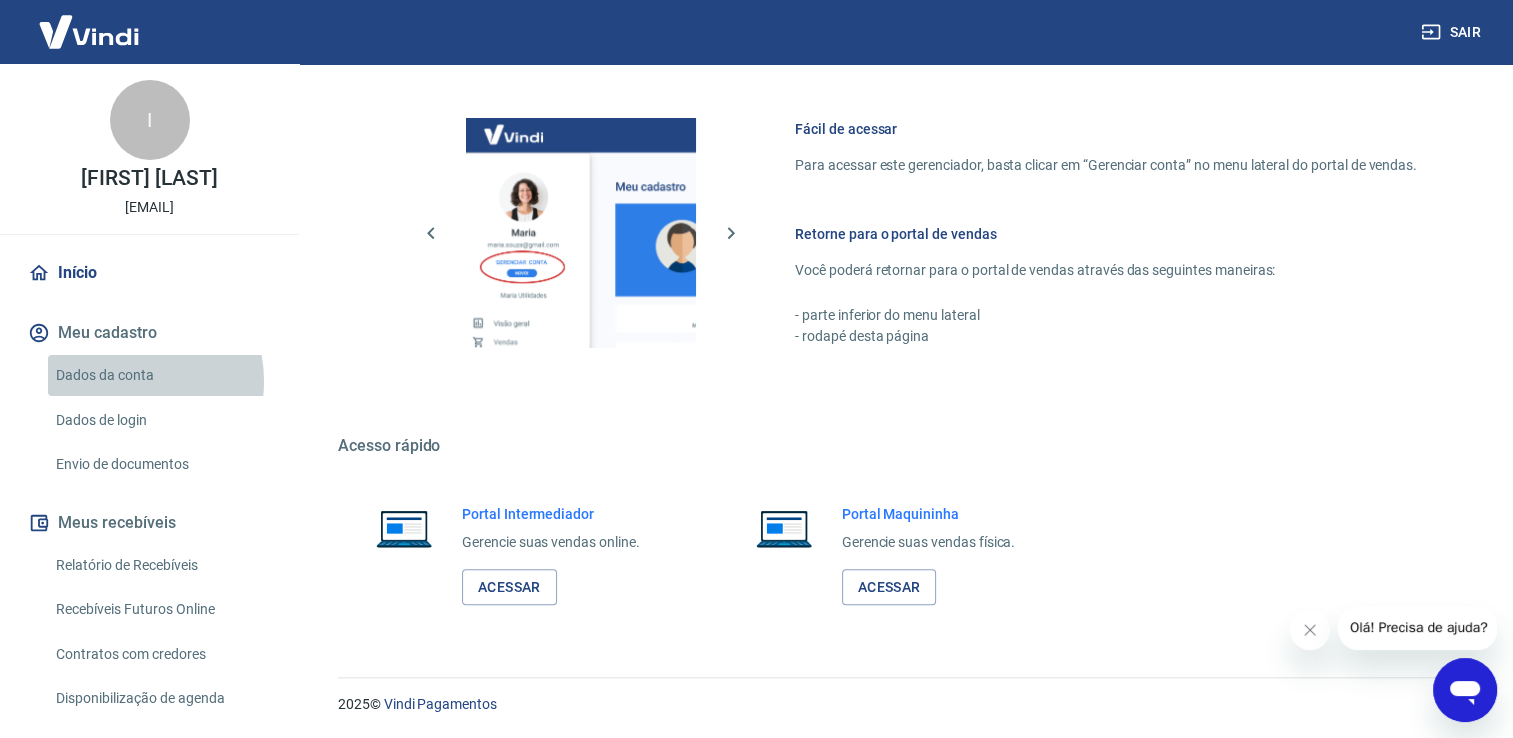 click on "Dados da conta" at bounding box center [161, 375] 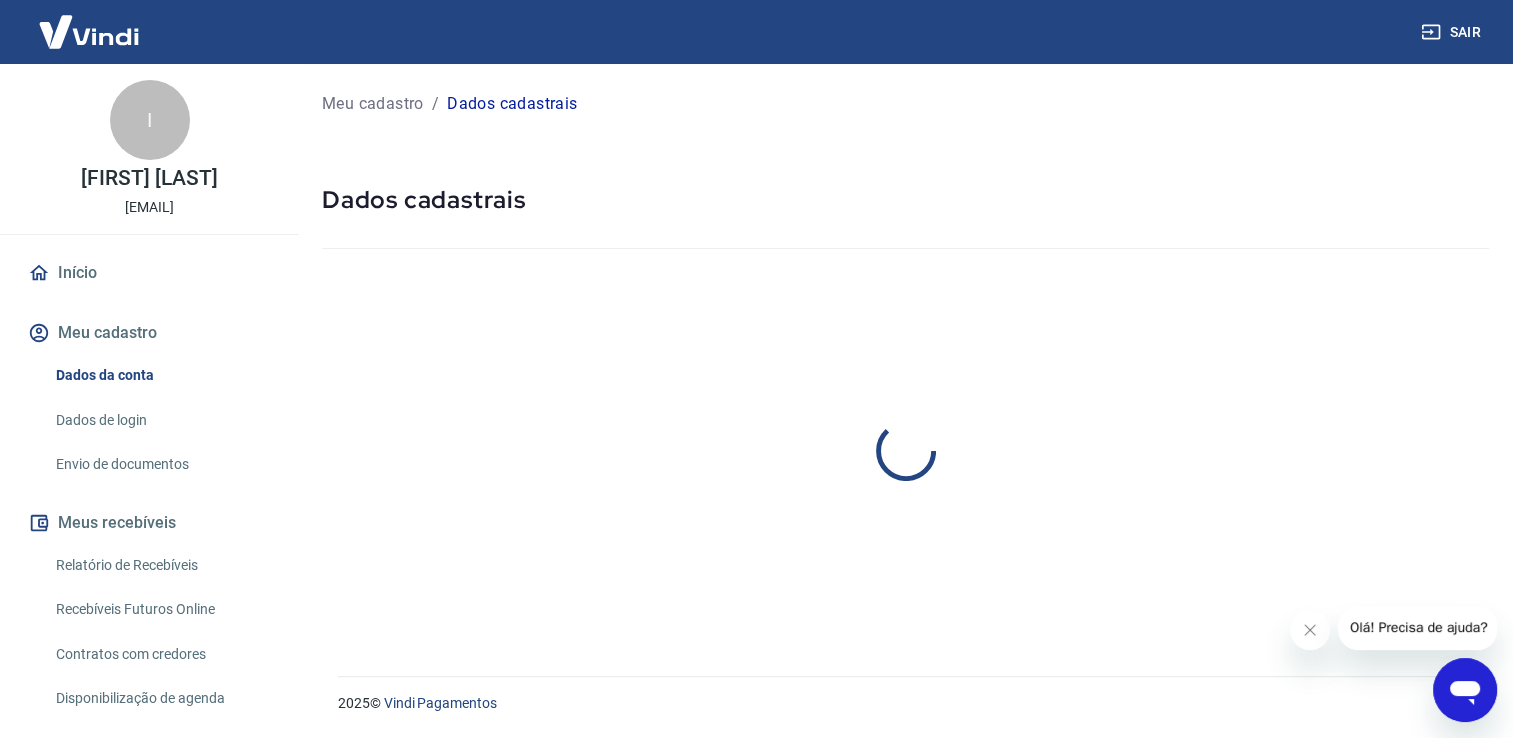 scroll, scrollTop: 0, scrollLeft: 0, axis: both 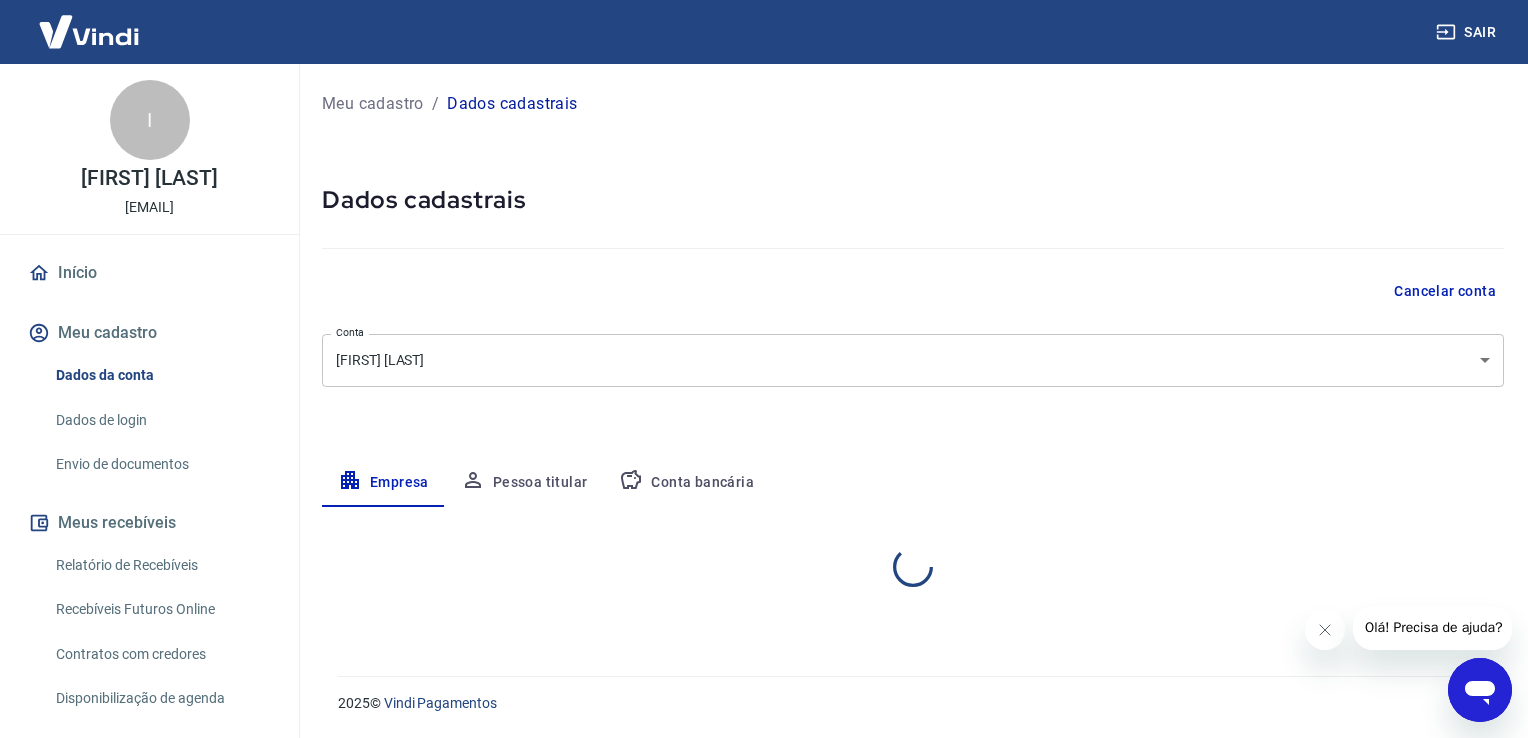 select on "BA" 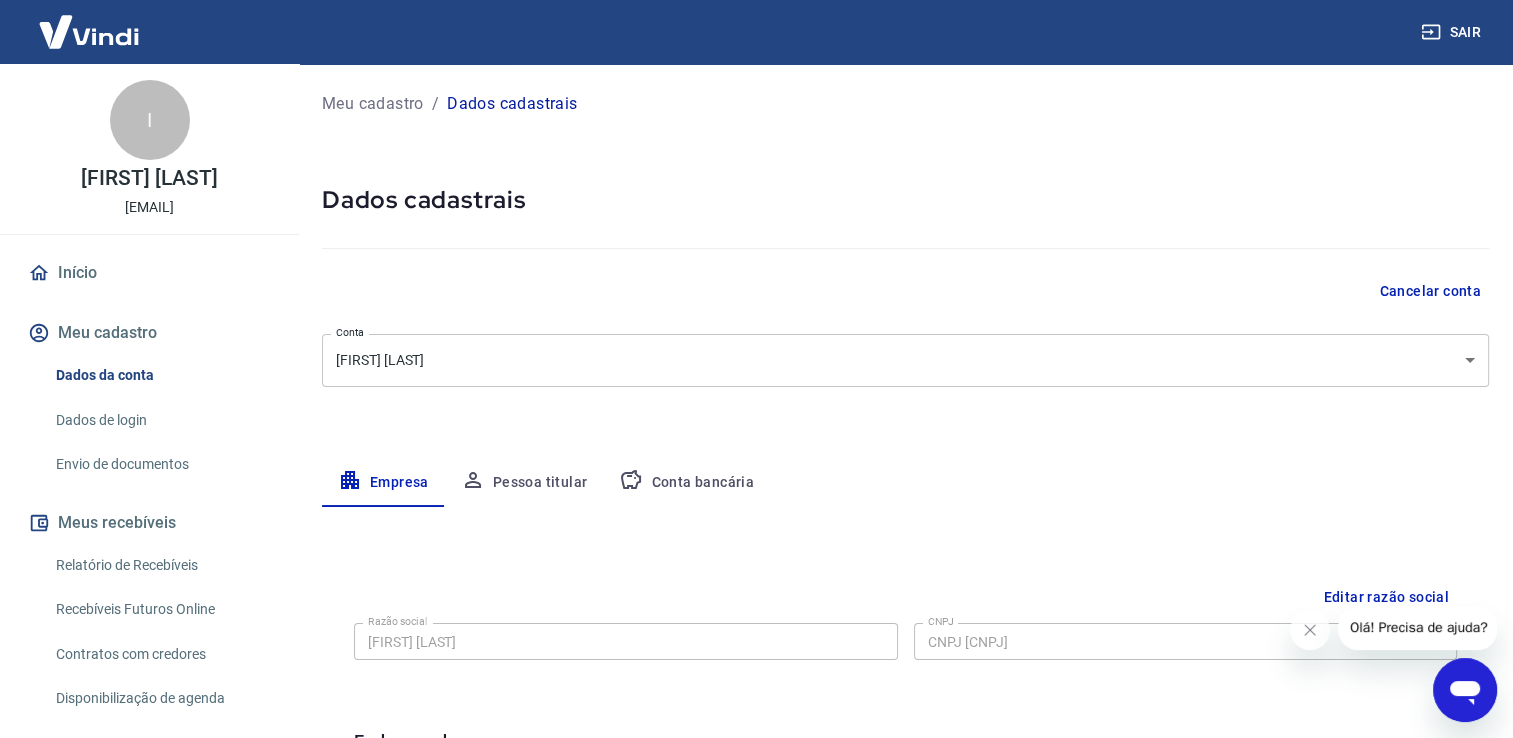 click on "Meu cadastro / Dados cadastrais Dados cadastrais Cancelar conta Conta ISABELLA CRISTINA BORGES DA CUNHA LIMA [object Object] Conta Empresa Pessoa titular Conta bancária Editar razão social Razão social ISABELLA CRISTINA BORGES DA CUNHA LIMA Razão social CNPJ 61.913.684/0001-07 CNPJ Endereço da empresa Editar endereço CEP 41810-825 CEP Rua Rua Alberto Valença Rua Número 50 Número Complemento Apt 304 Mansao Pituba ville Complemento Bairro Pituba Bairro Cidade Salvador Cidade Estado Acre Alagoas Amapá Amazonas Bahia Ceará Distrito Federal Espírito Santo Goiás Maranhão Mato Grosso Mato Grosso do Sul Minas Gerais Pará Paraíba Paraná Pernambuco Piauí Rio de Janeiro Rio Grande do Norte Rio Grande do Sul Rondônia Roraima Santa Catarina São Paulo Sergipe Tocantins Estado Dados da empresa Editar dados da empresa Nome fantasia 61.913.684 ISABELLA CRISTINA BORGES DA CUNHA LIMA Nome fantasia Data de abertura da empresa Data de abertura da empresa Tipo de telefone Residencial Comercial Tipo de telefone" at bounding box center [905, 710] 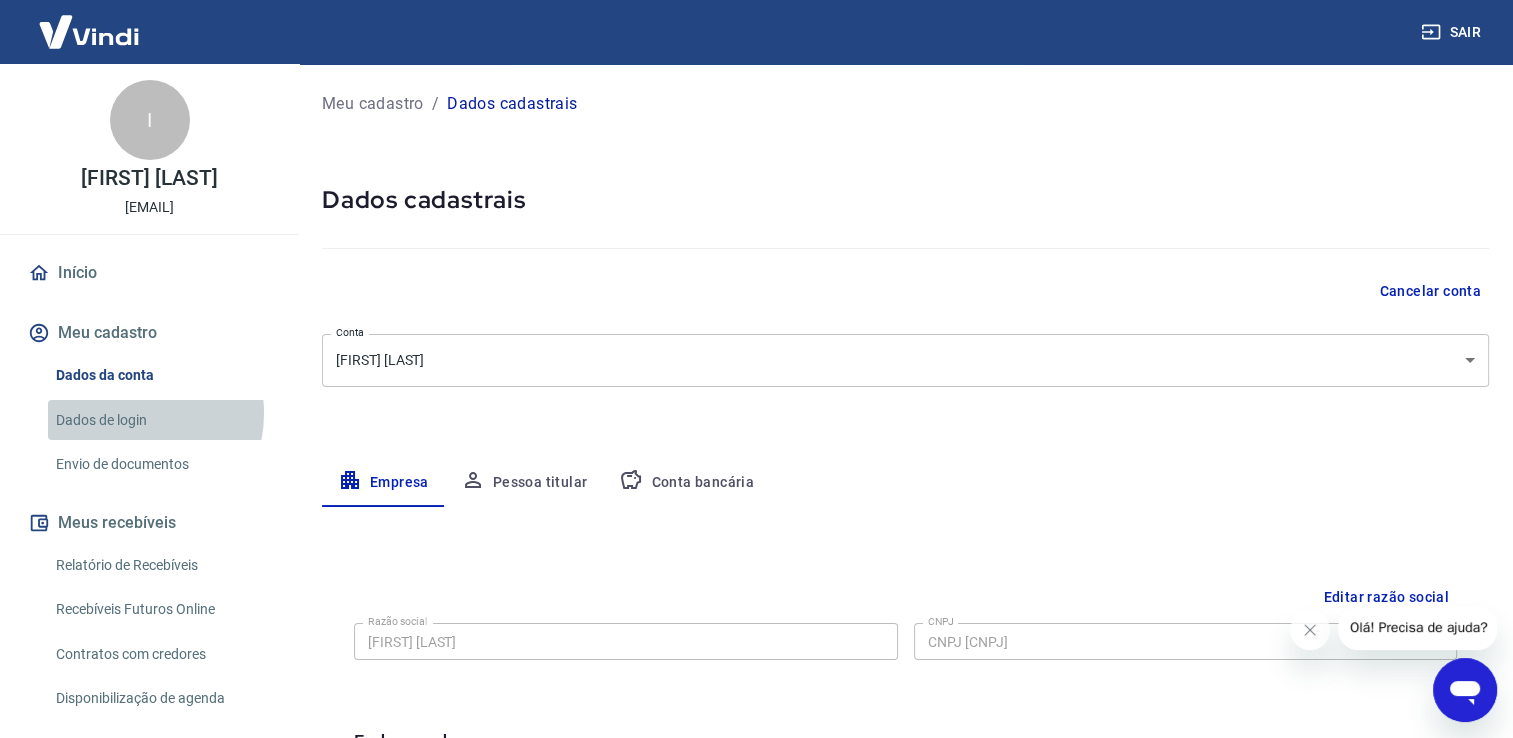 click on "Dados de login" at bounding box center [161, 420] 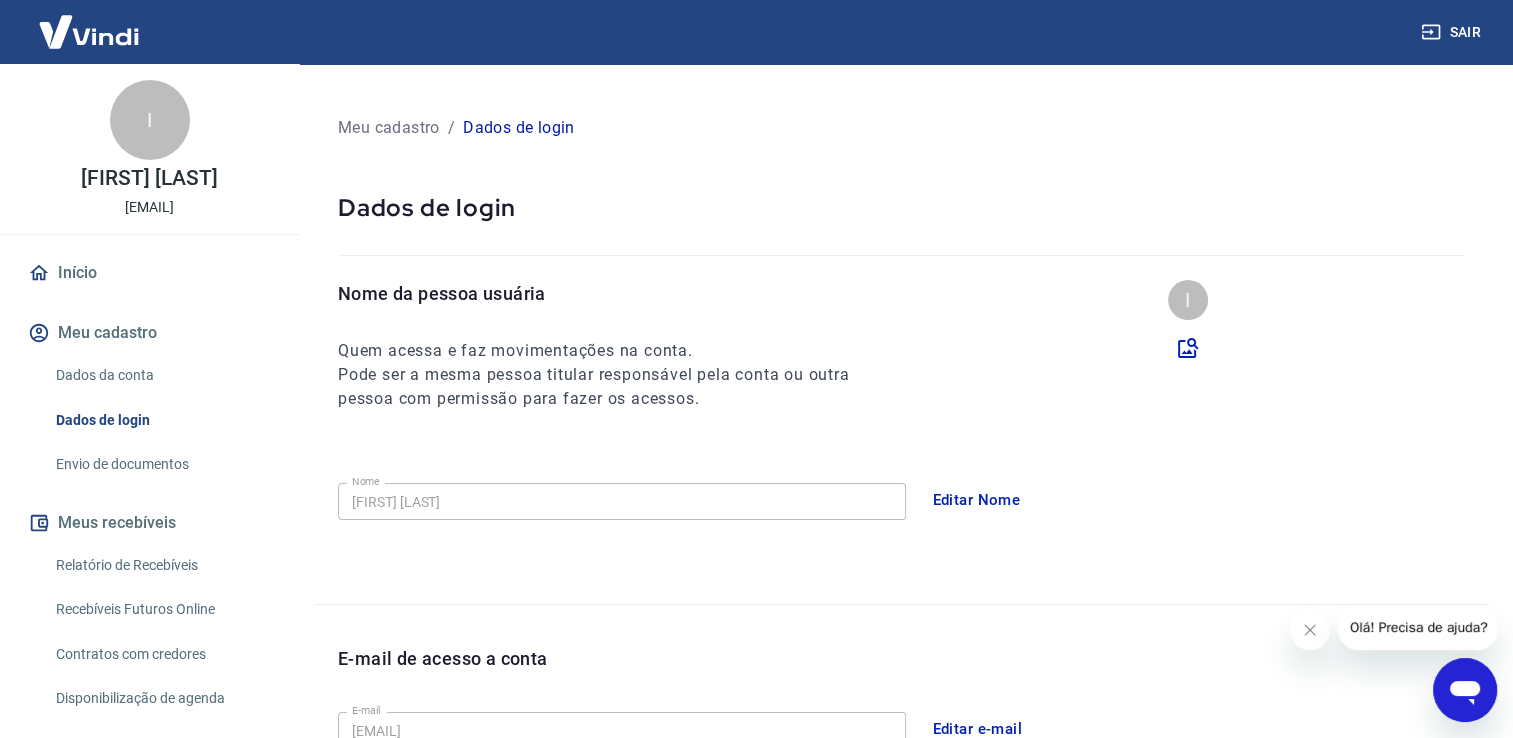 click on "Dados de login" at bounding box center [901, 224] 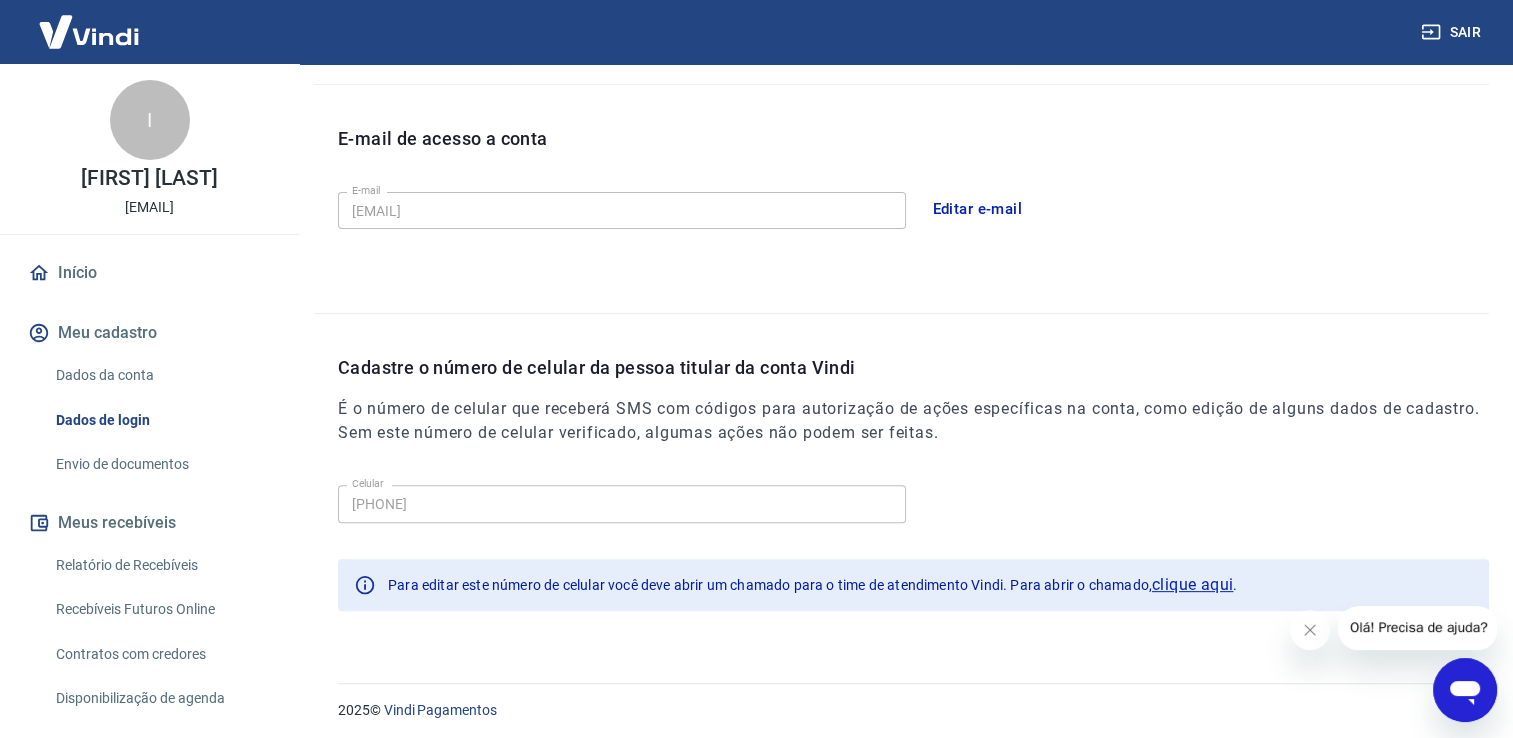 scroll, scrollTop: 525, scrollLeft: 0, axis: vertical 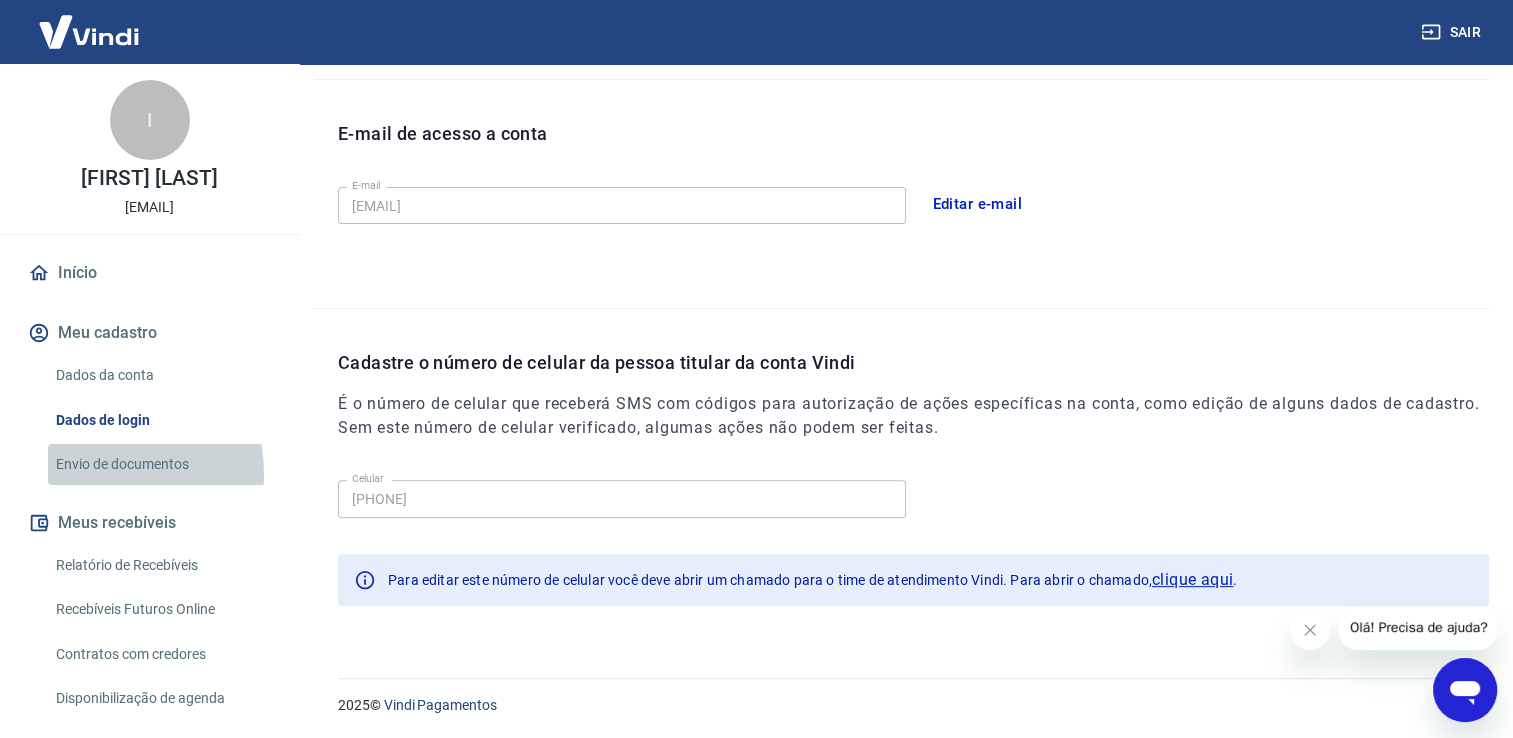 click on "Envio de documentos" at bounding box center [161, 464] 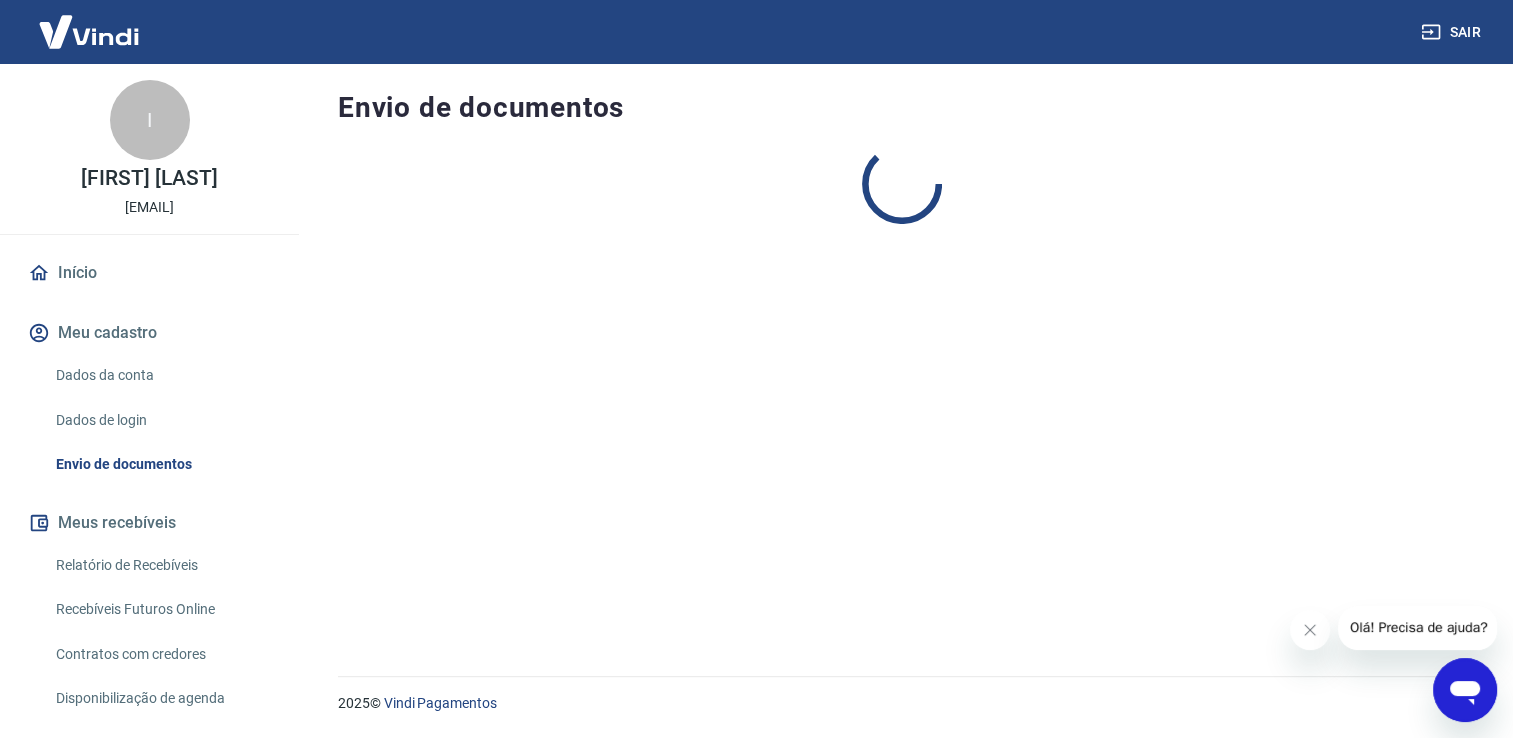 scroll, scrollTop: 0, scrollLeft: 0, axis: both 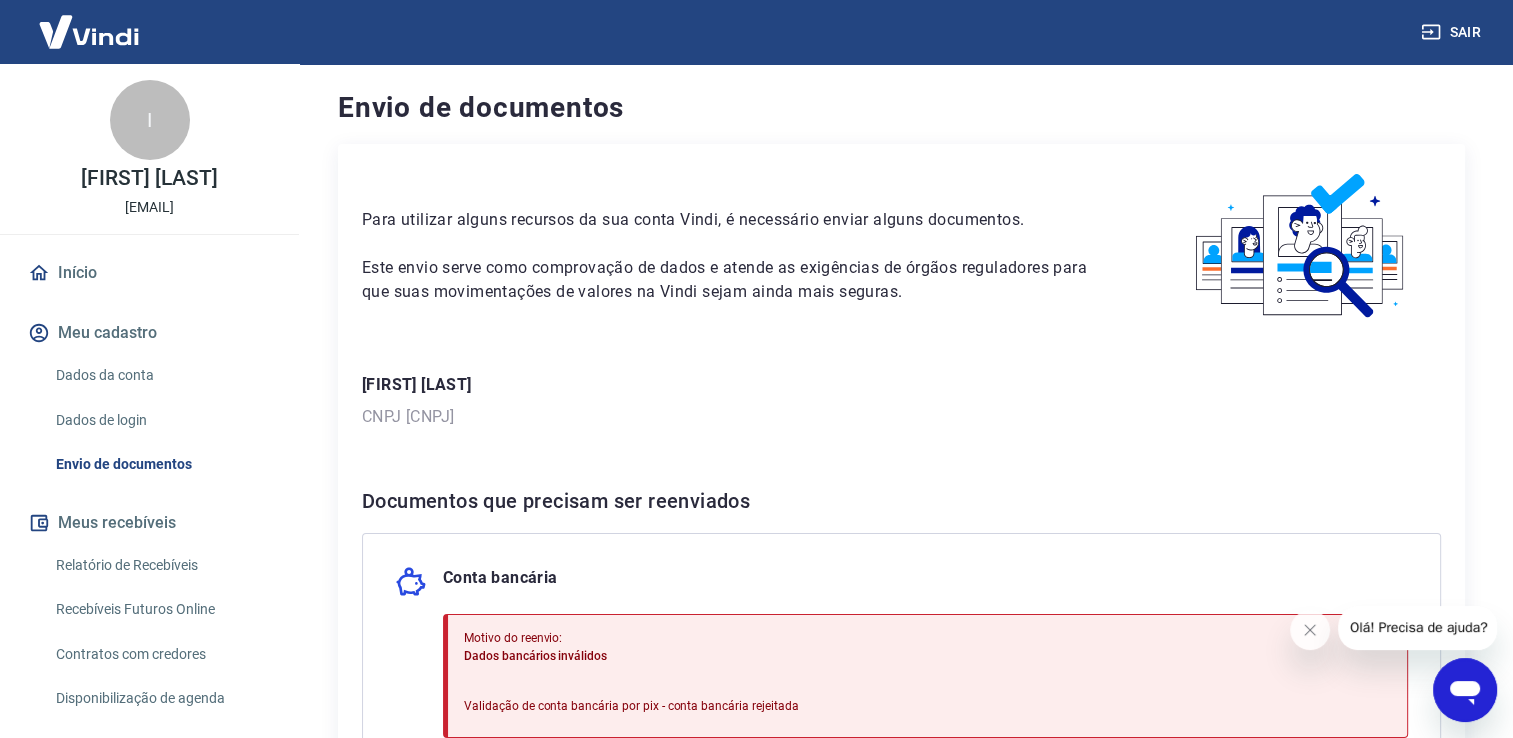 click on "Para utilizar alguns recursos da sua conta Vindi, é necessário enviar alguns documentos. Este envio serve como comprovação de dados e atende as exigências de órgãos reguladores para que suas movimentações de valores na Vindi sejam ainda mais seguras." at bounding box center (738, 236) 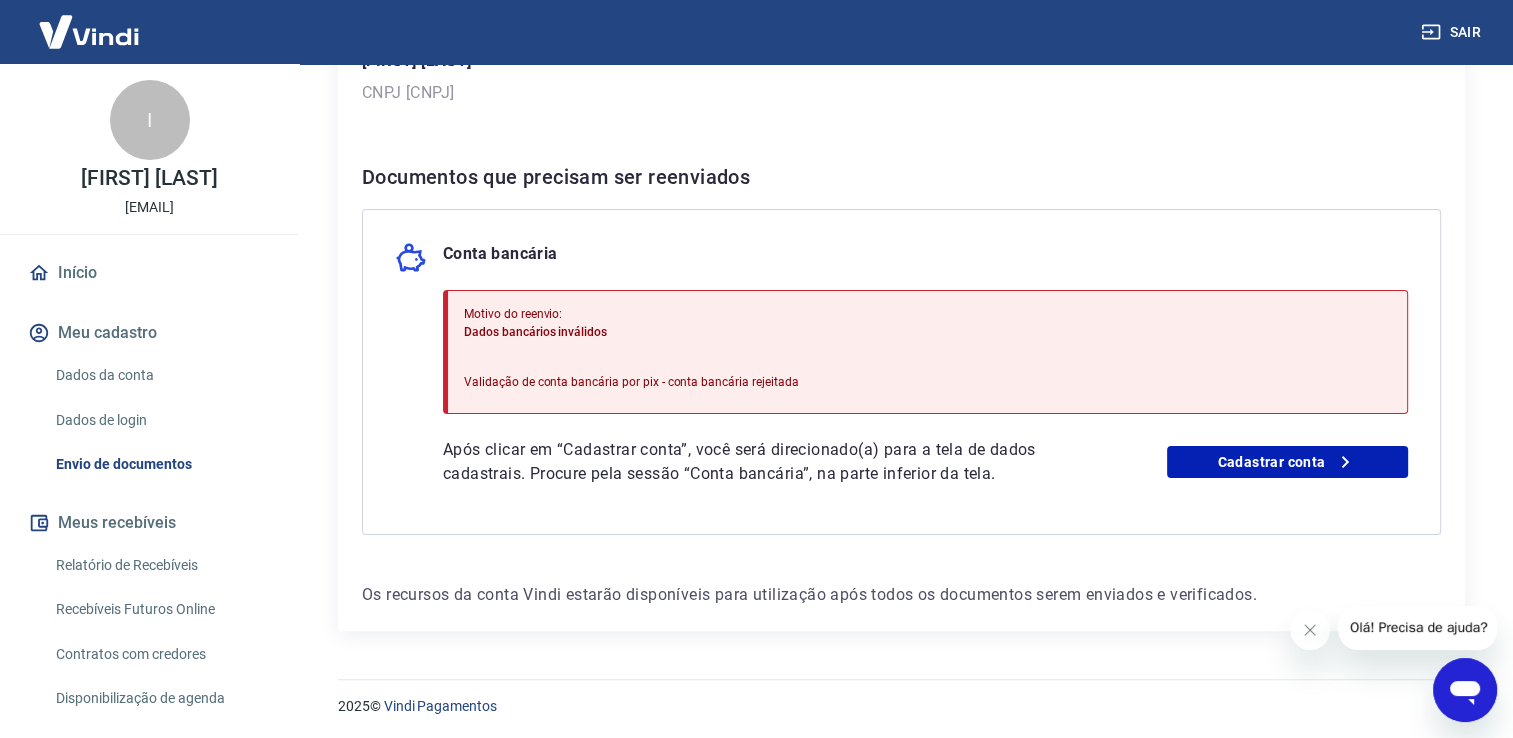 scroll, scrollTop: 325, scrollLeft: 0, axis: vertical 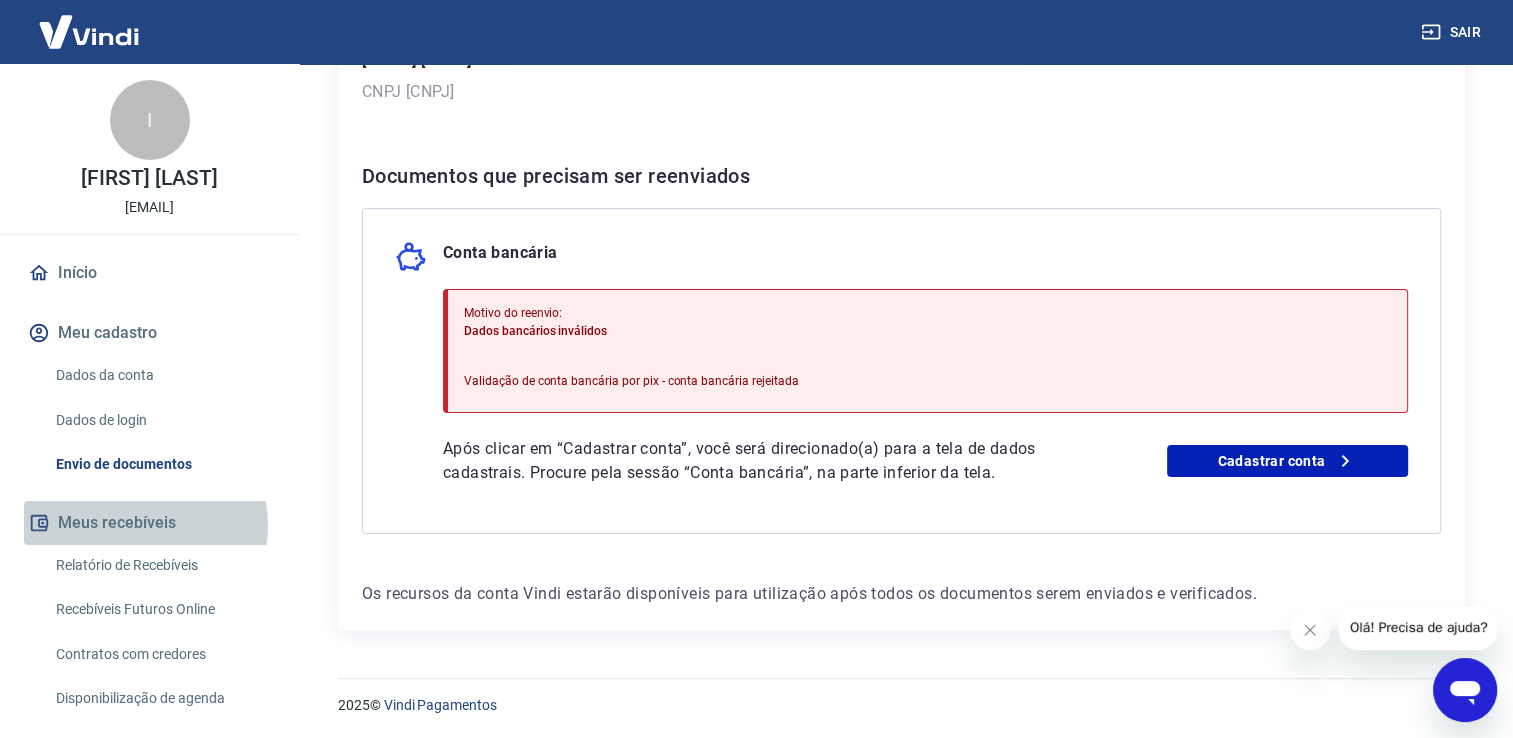 click on "Meus recebíveis" at bounding box center [149, 523] 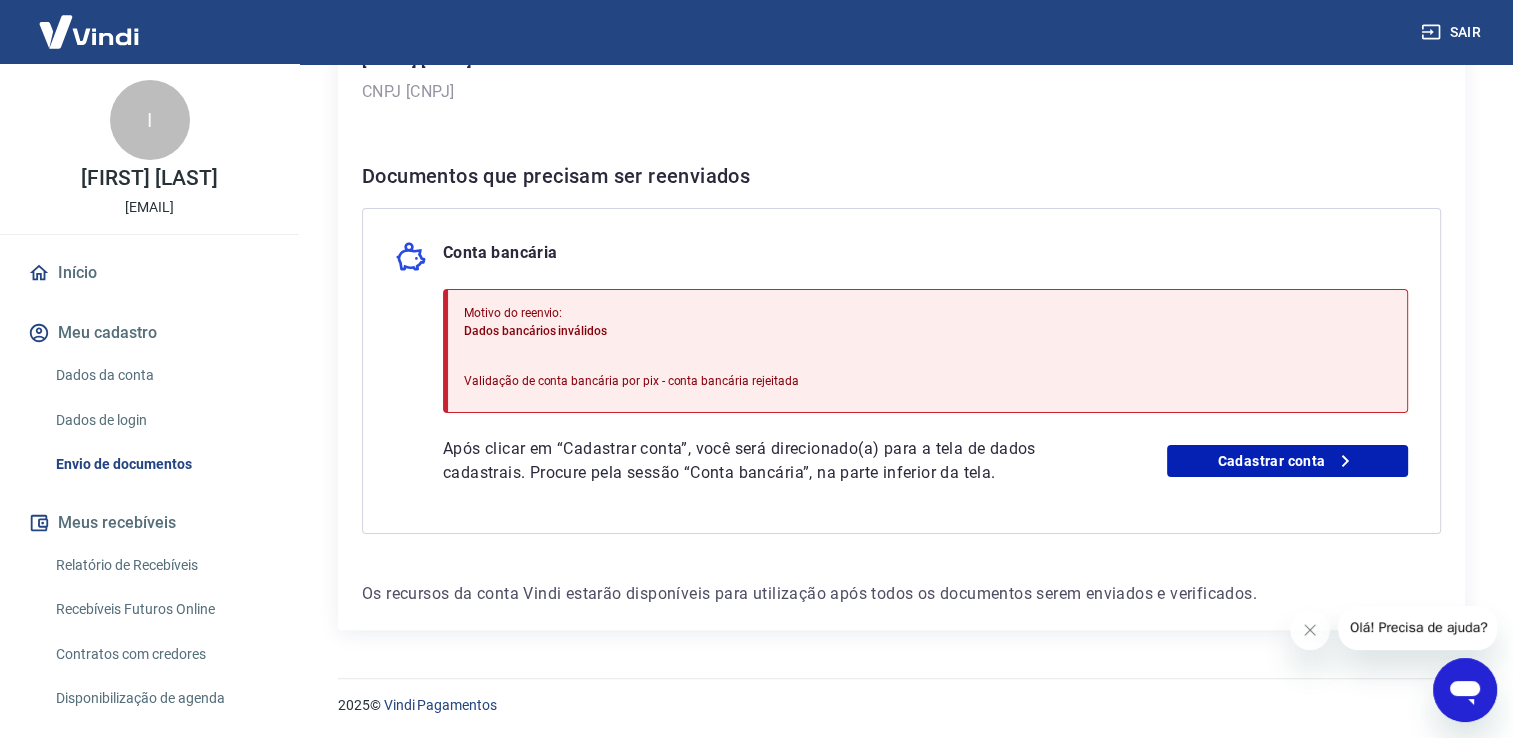 click on "Conta bancária Motivo do reenvio: Dados bancários inválidos Validação de conta bancária por pix - conta bancária rejeitada Após clicar em “Cadastrar conta”, você será direcionado(a) para a tela de dados cadastrais. Procure pela sessão “Conta bancária”, na parte inferior da tela. Cadastrar conta" at bounding box center (901, 371) 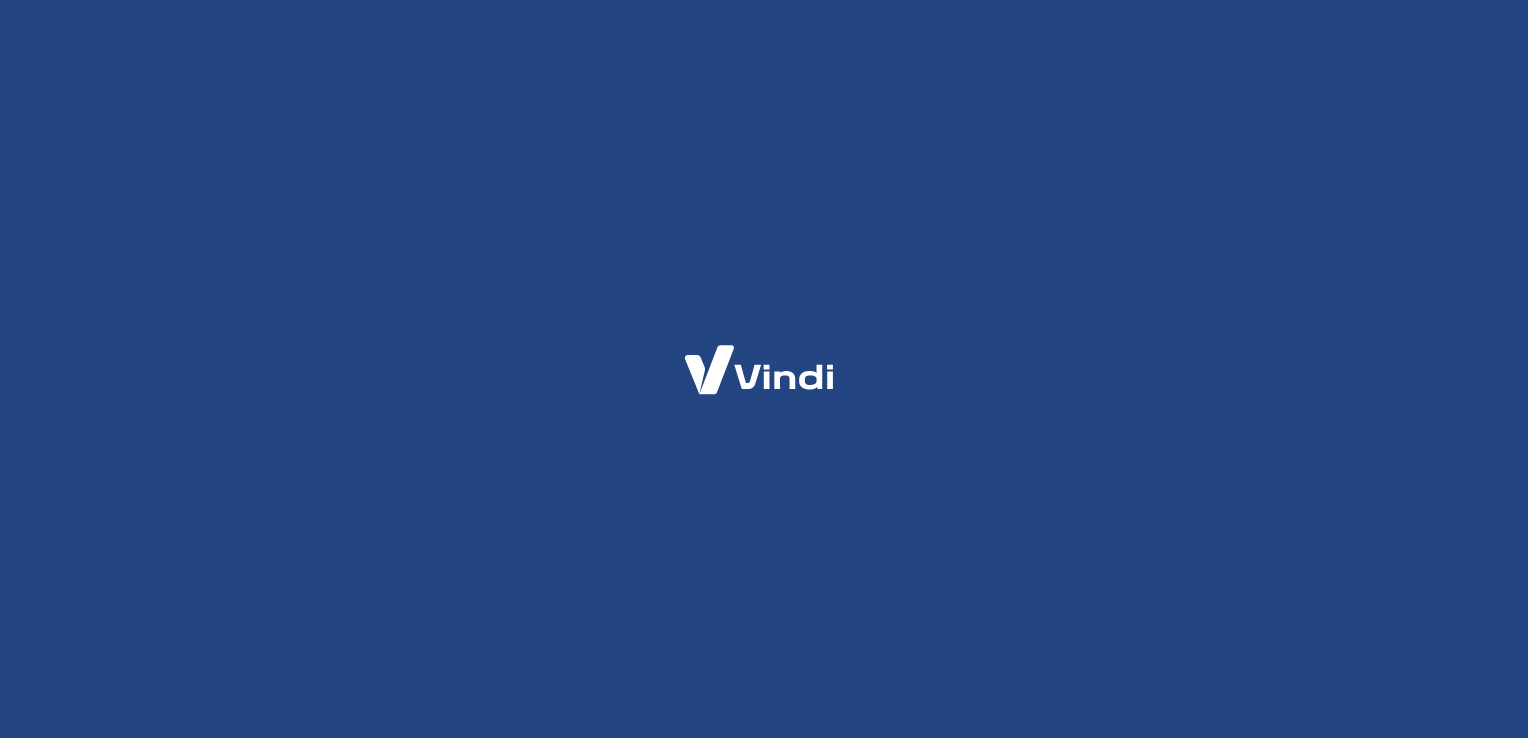 scroll, scrollTop: 0, scrollLeft: 0, axis: both 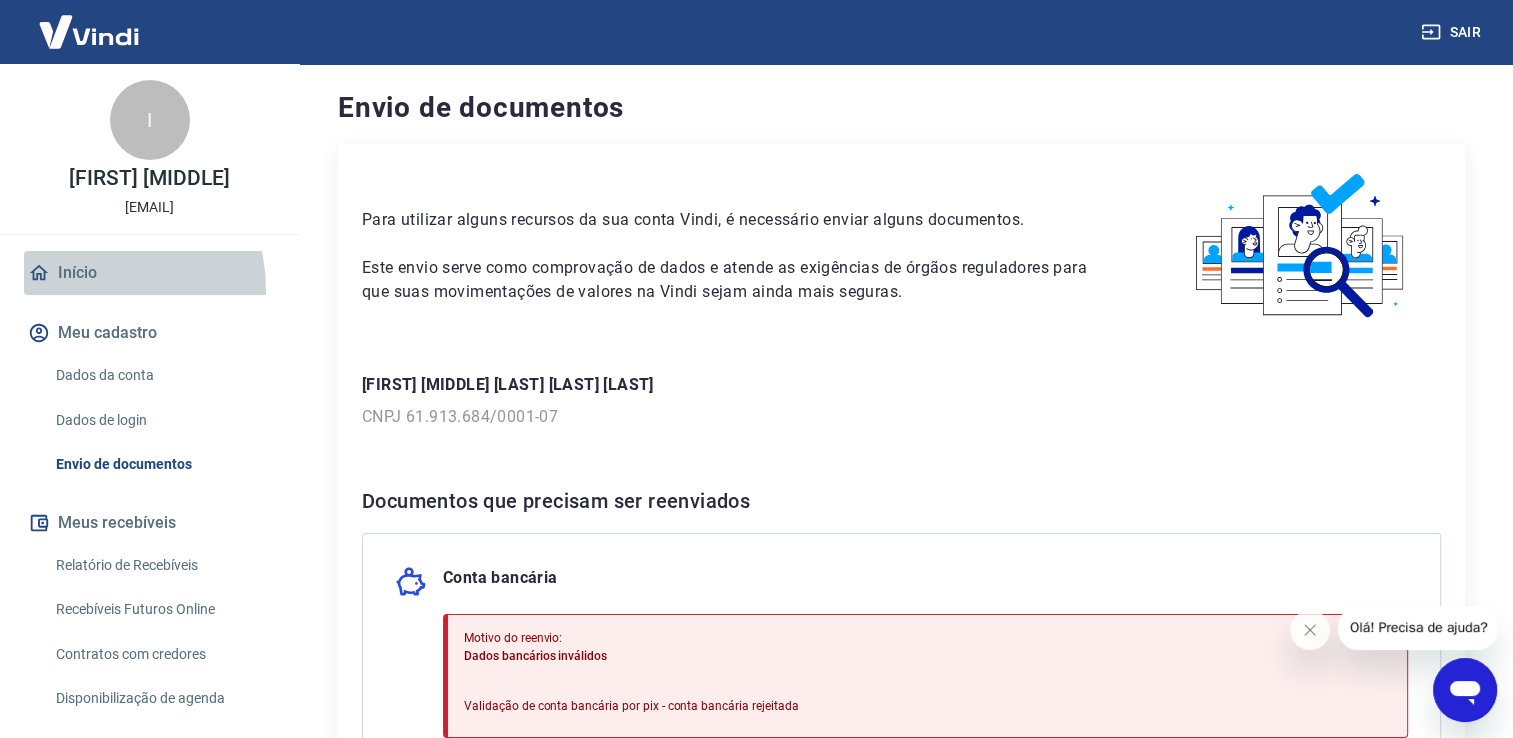 click on "Início" at bounding box center (149, 273) 